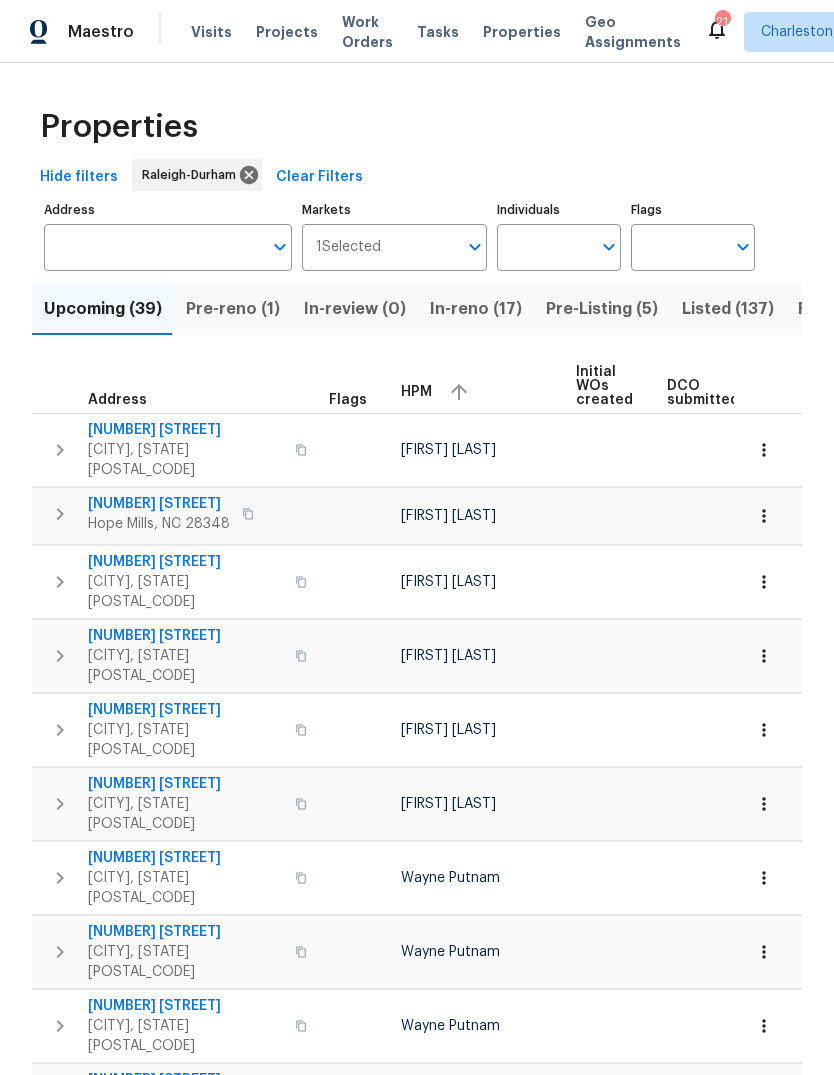 scroll, scrollTop: 0, scrollLeft: 0, axis: both 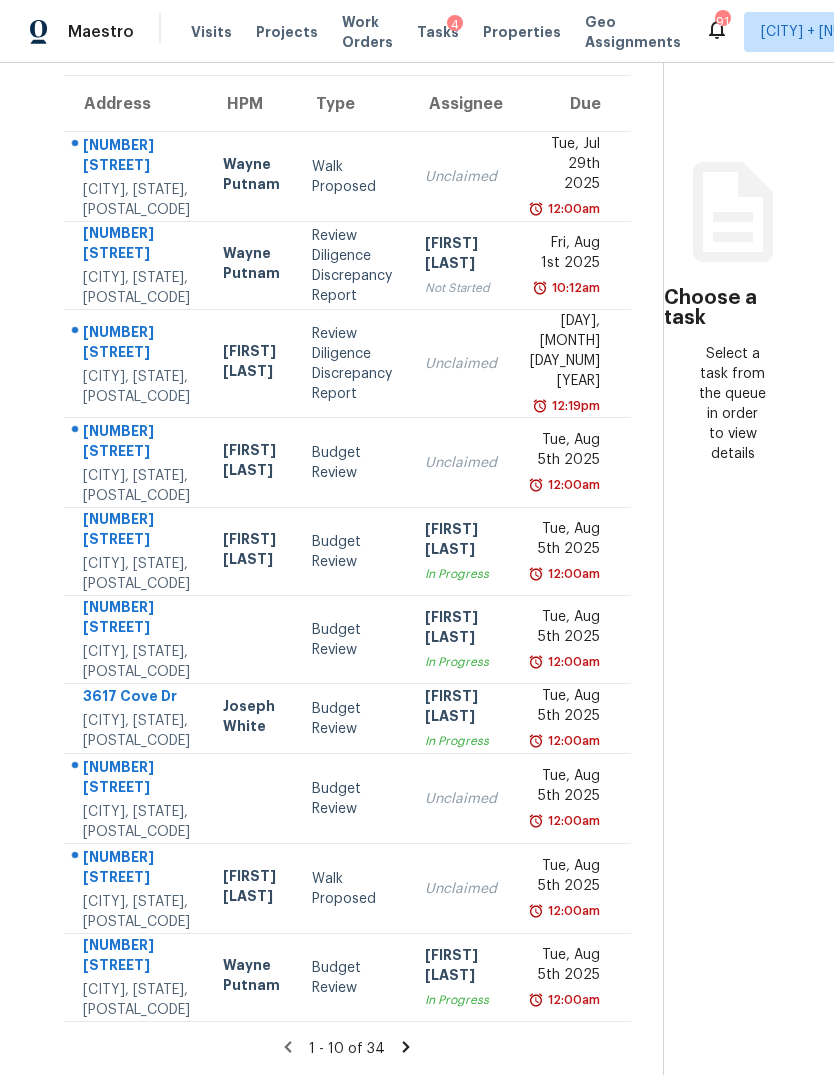click on "[FIRST] [LAST]" at bounding box center (461, 541) 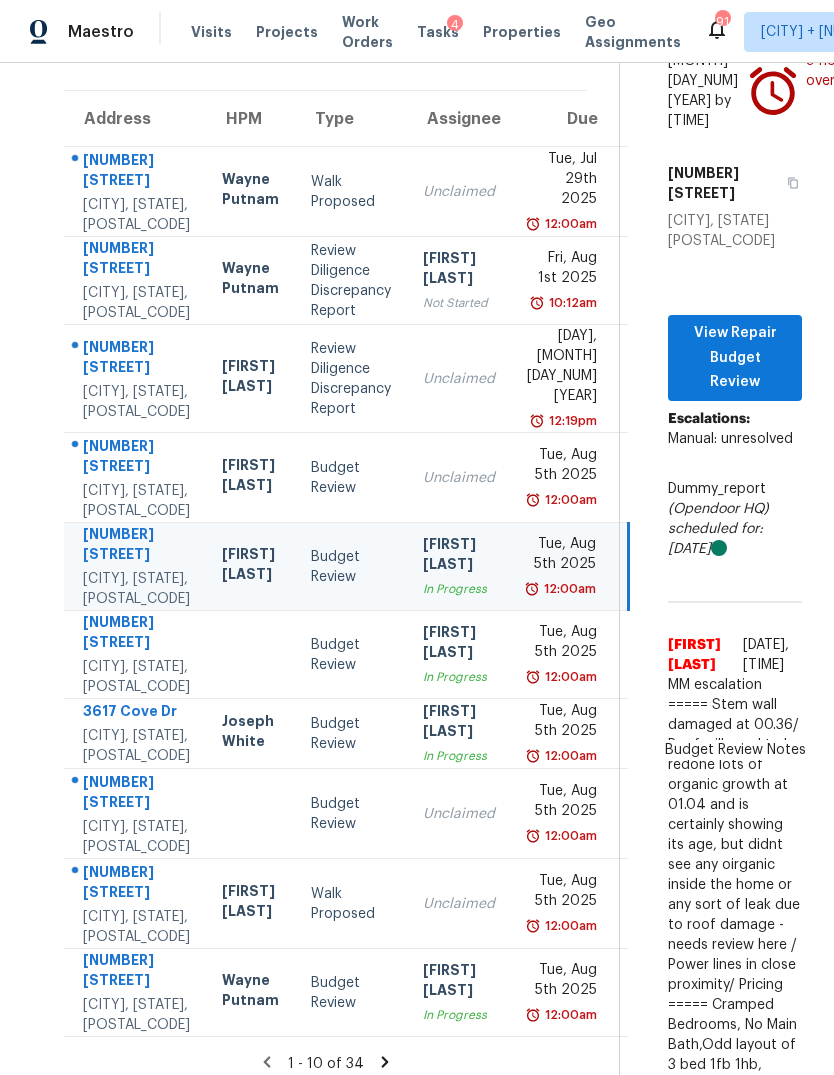 click 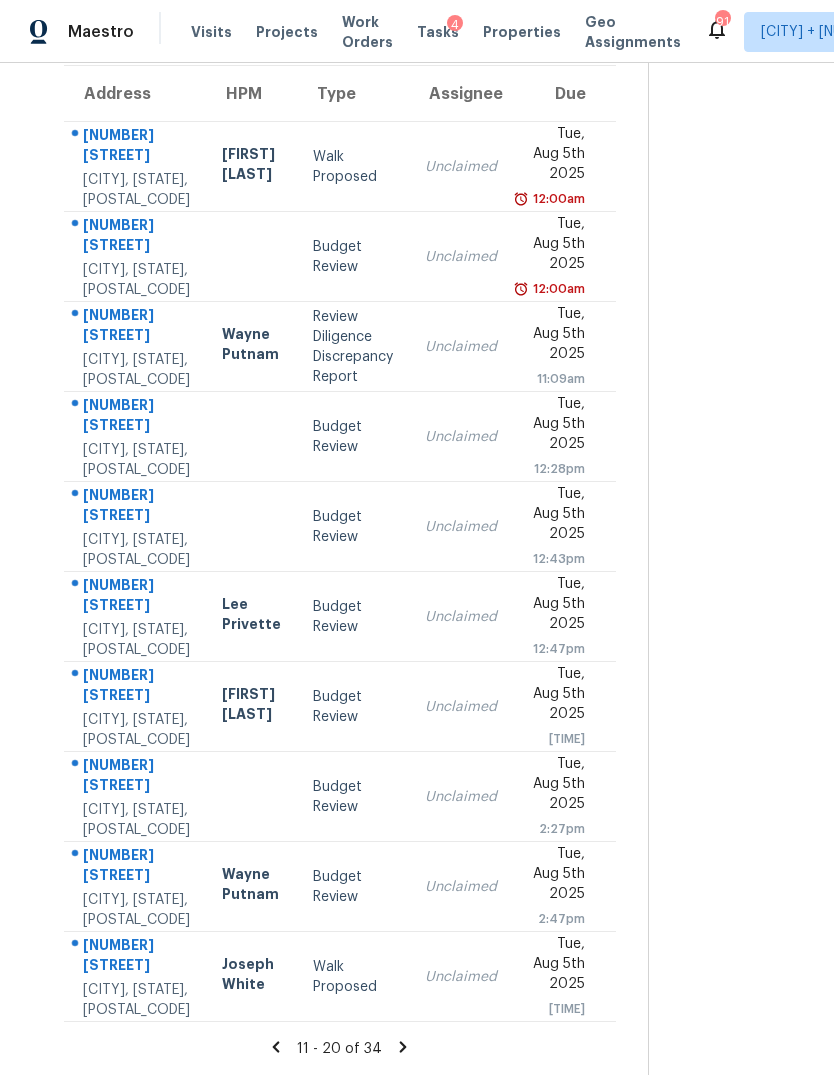 scroll, scrollTop: 262, scrollLeft: 0, axis: vertical 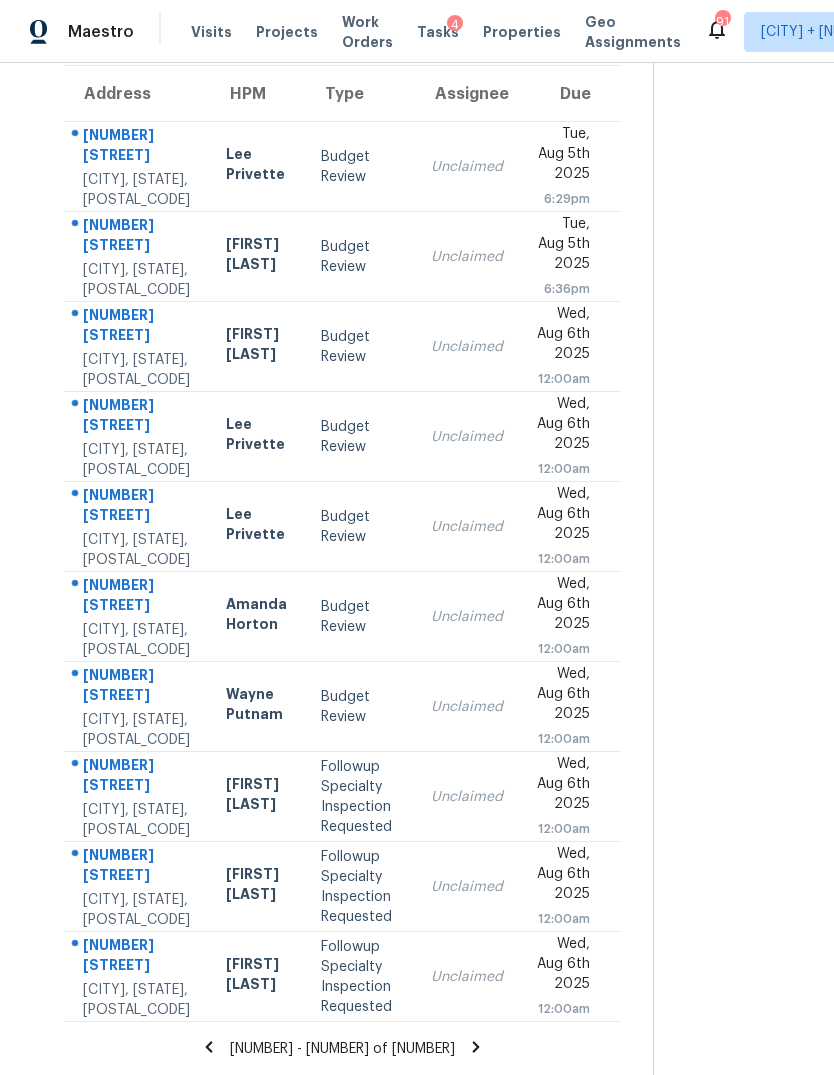 click 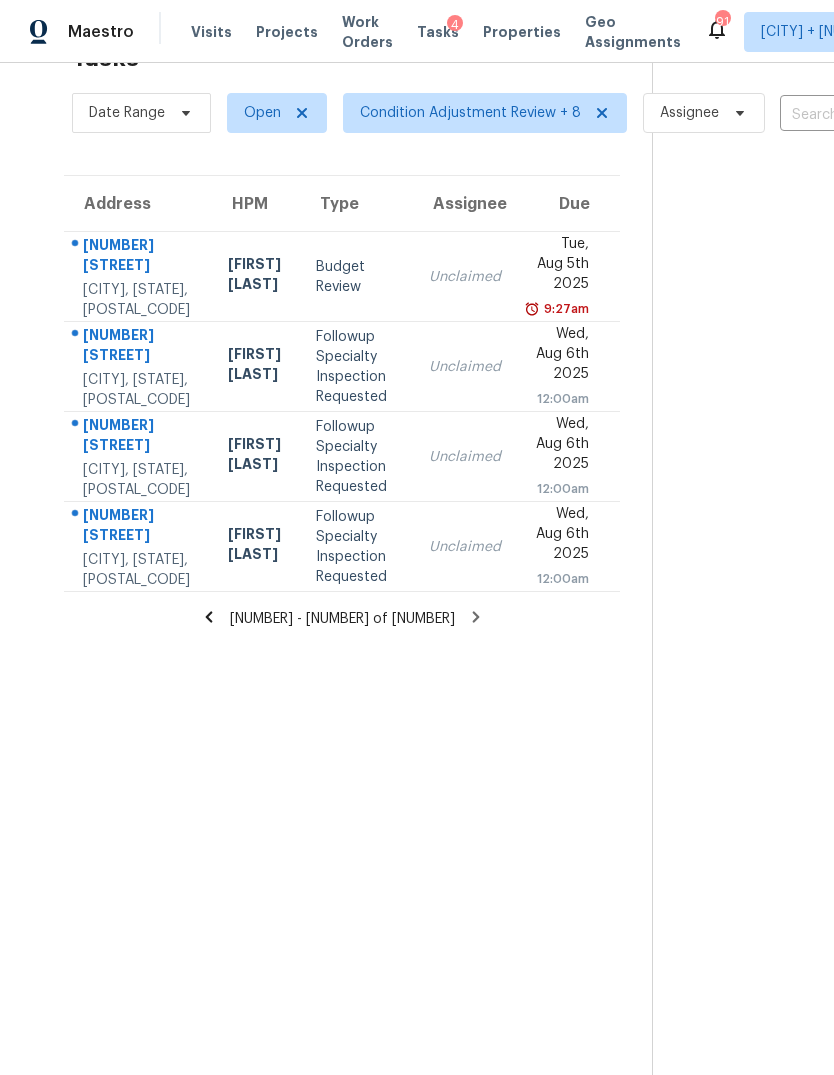 click on "Unclaimed" at bounding box center [465, 277] 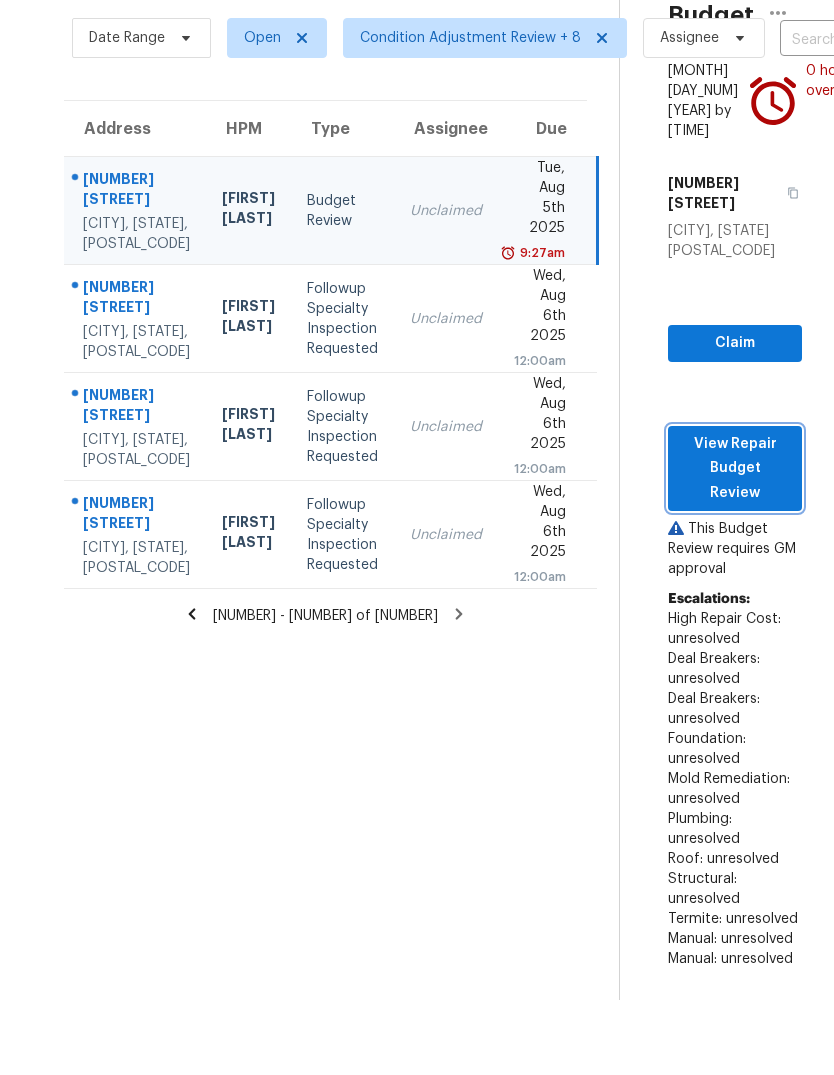click on "View Repair Budget Review" at bounding box center (735, 469) 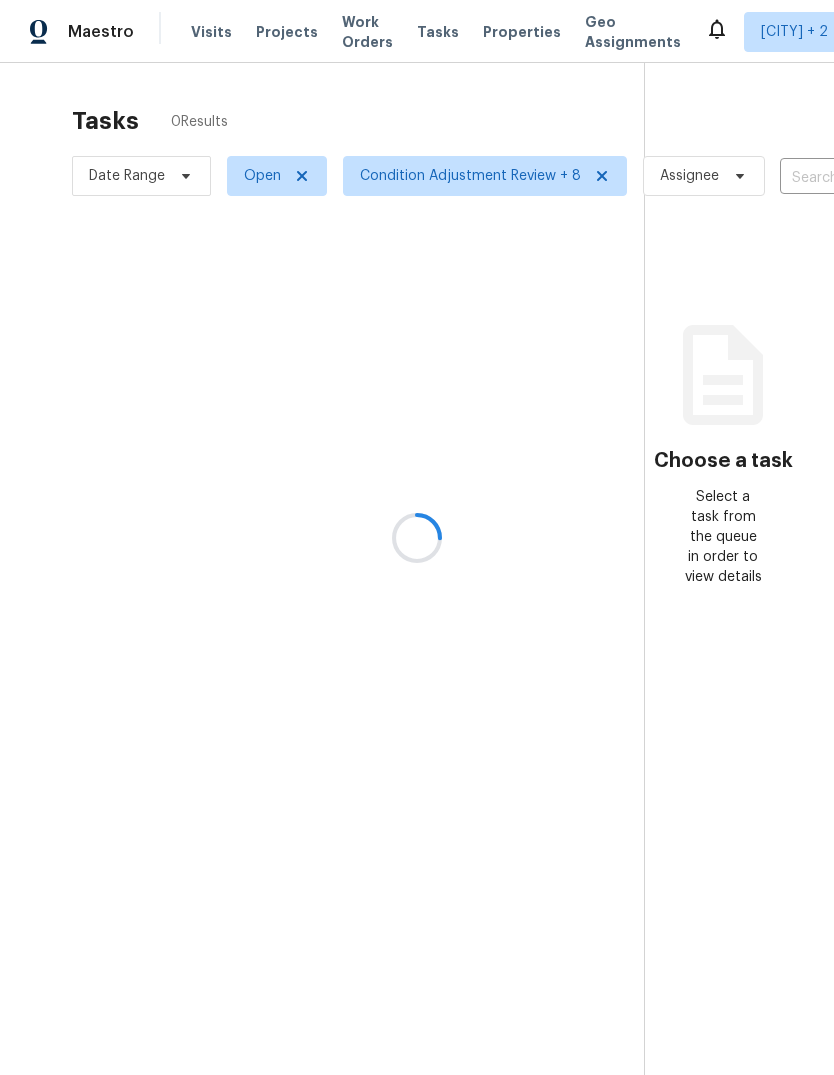 scroll, scrollTop: 0, scrollLeft: 0, axis: both 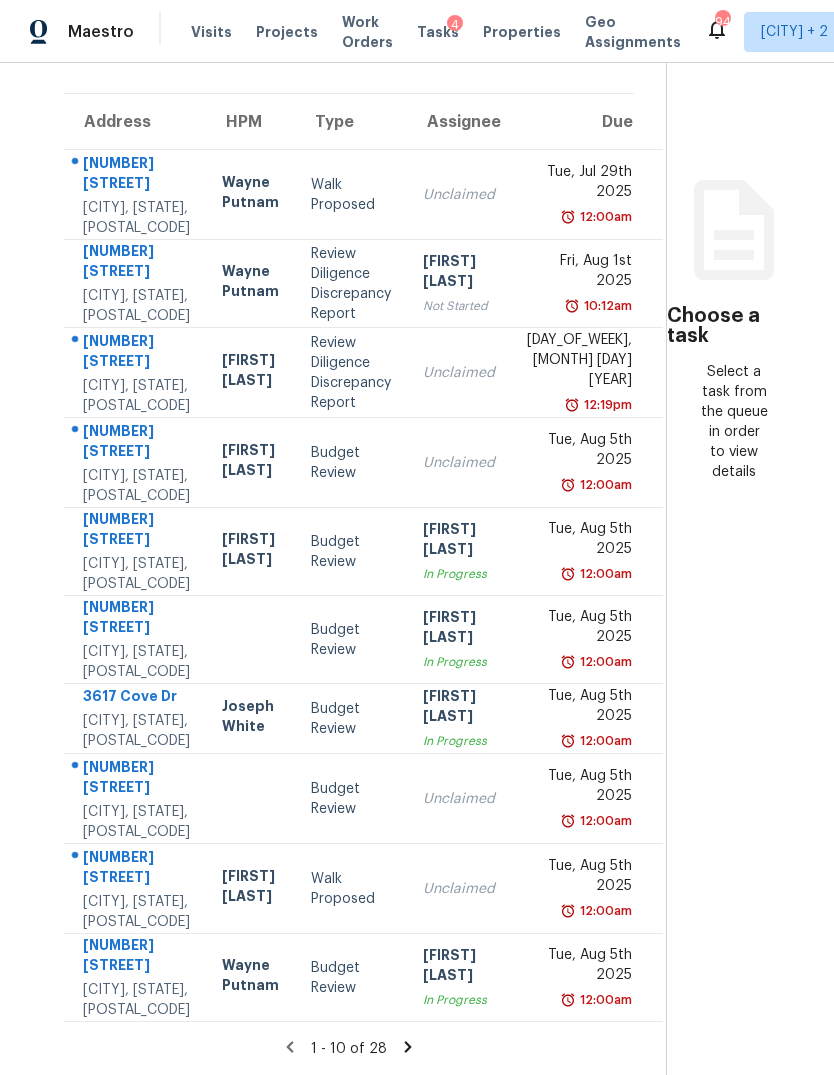 click 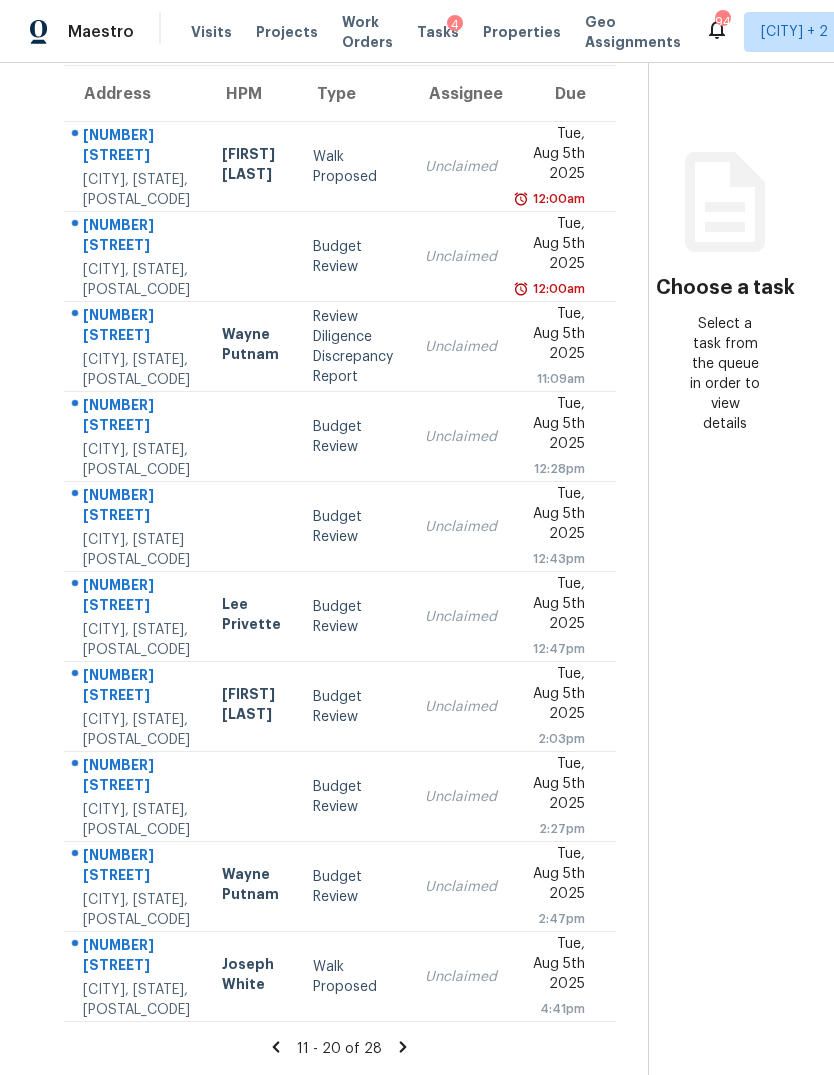 scroll, scrollTop: 262, scrollLeft: 0, axis: vertical 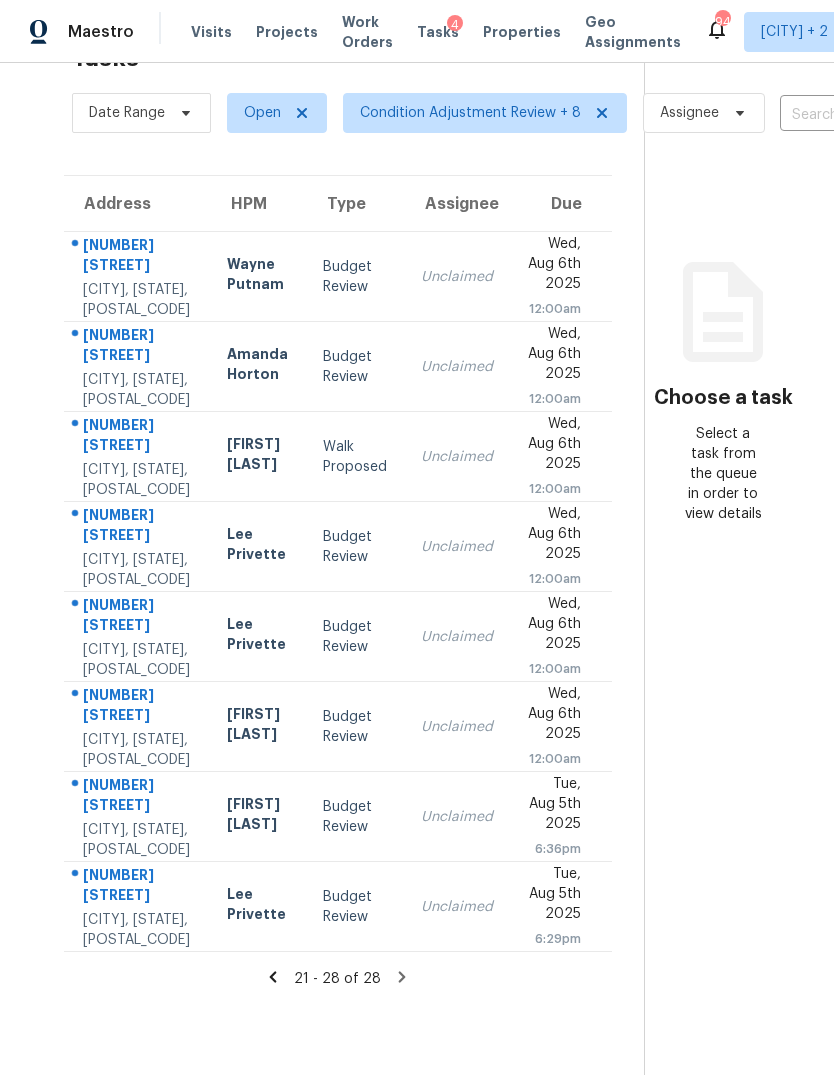 click 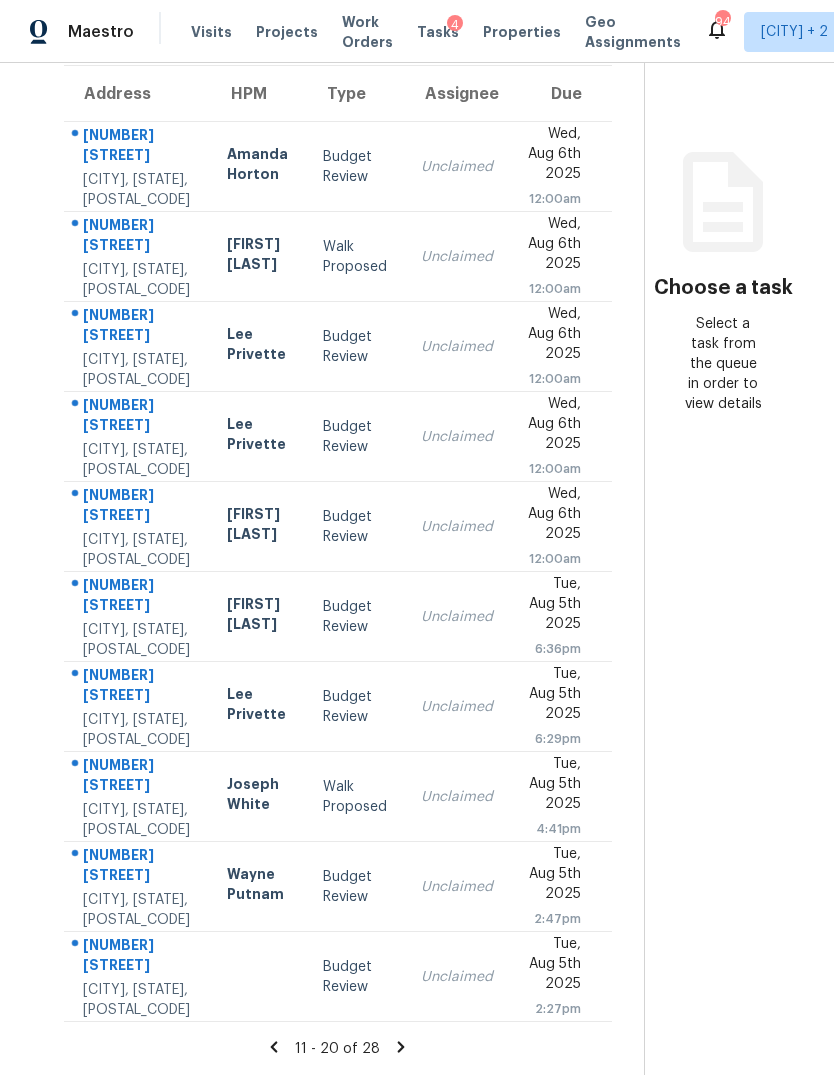 scroll, scrollTop: 292, scrollLeft: -1, axis: both 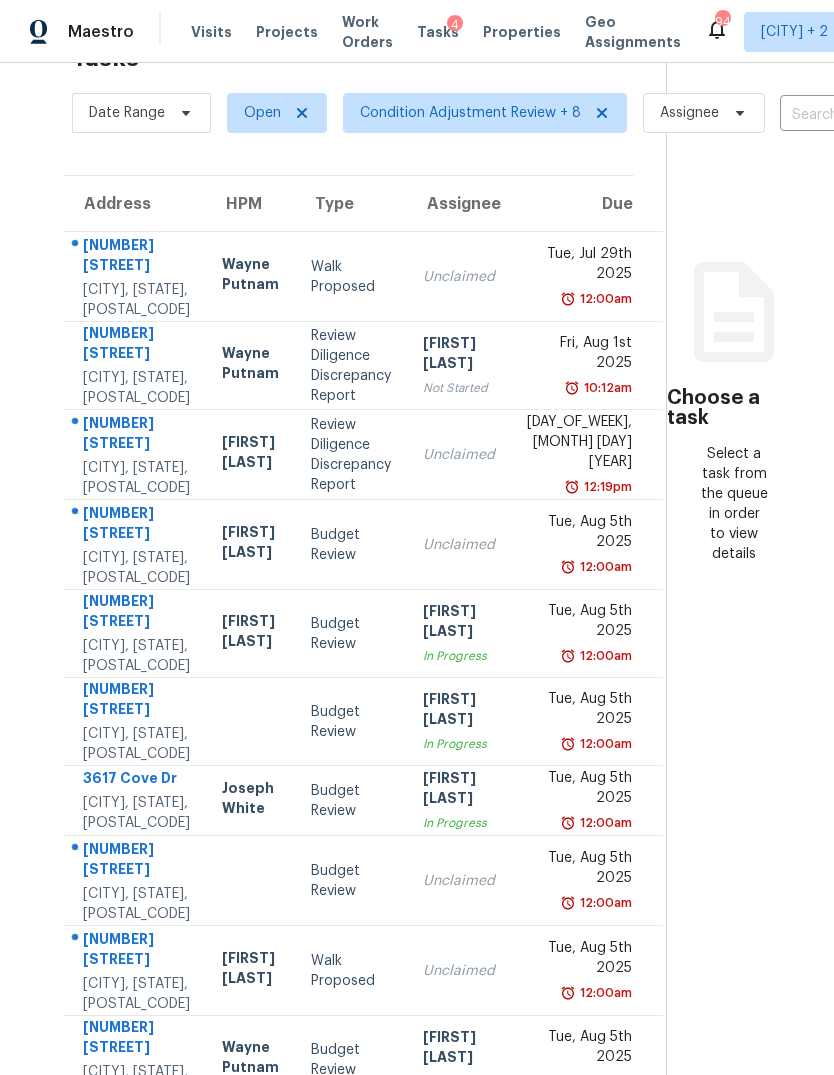 click on "Unclaimed" at bounding box center [459, 545] 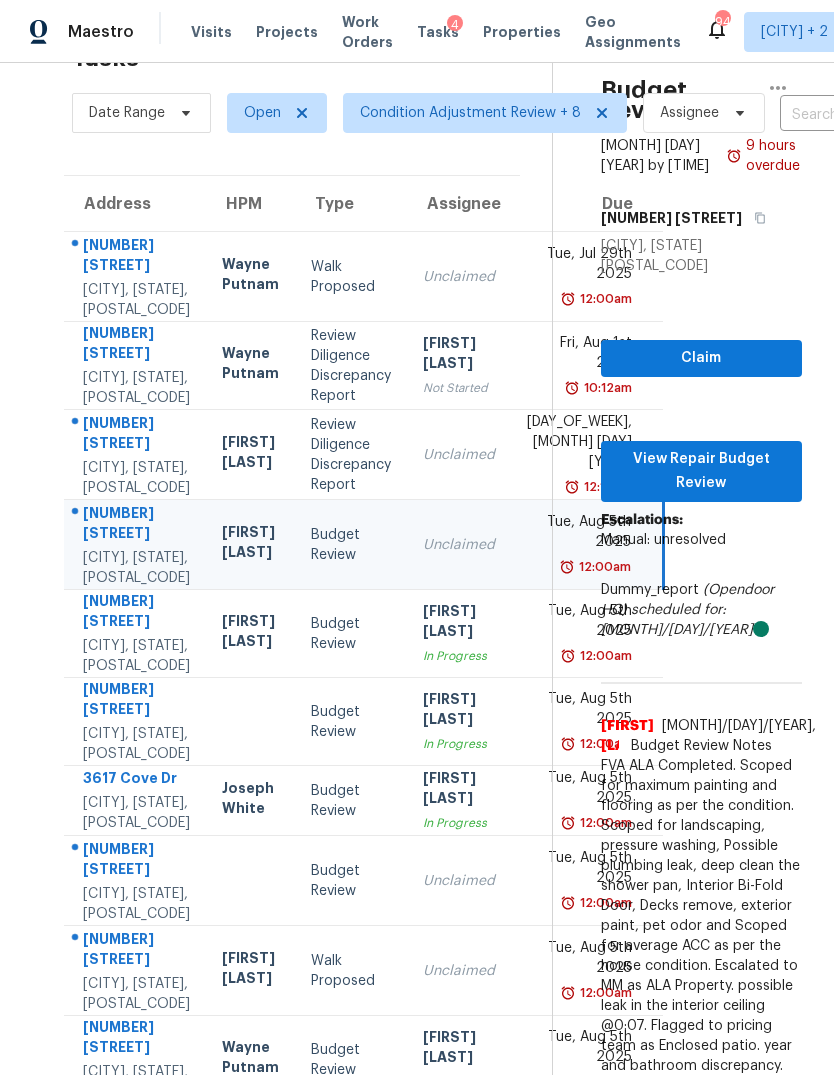 click on "[FIRST] [LAST]" at bounding box center (459, 623) 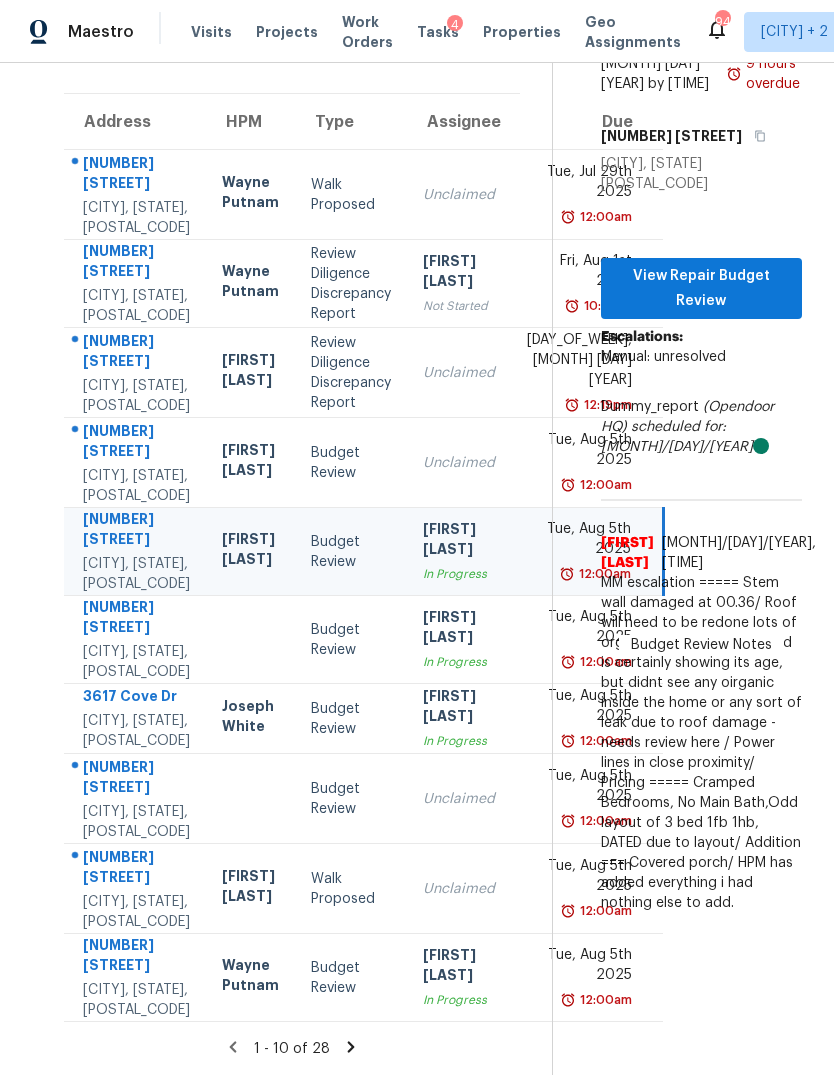 scroll, scrollTop: 148, scrollLeft: 0, axis: vertical 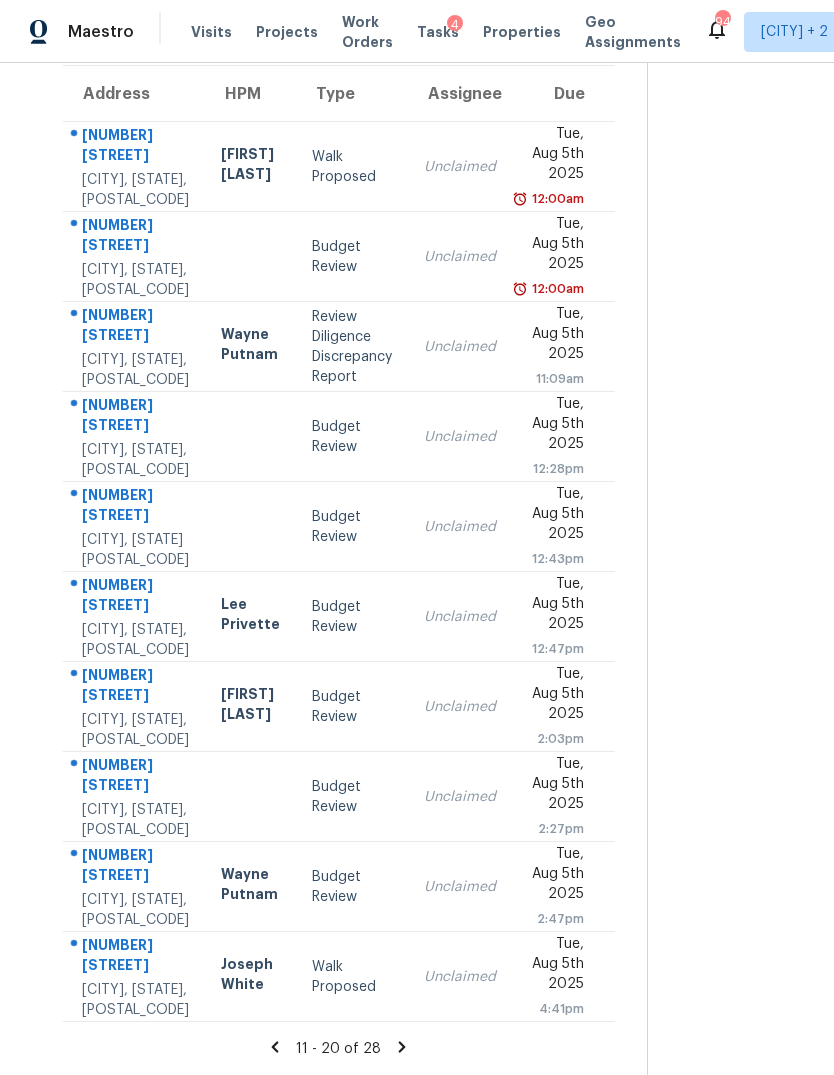 click on "Unclaimed" at bounding box center (460, 887) 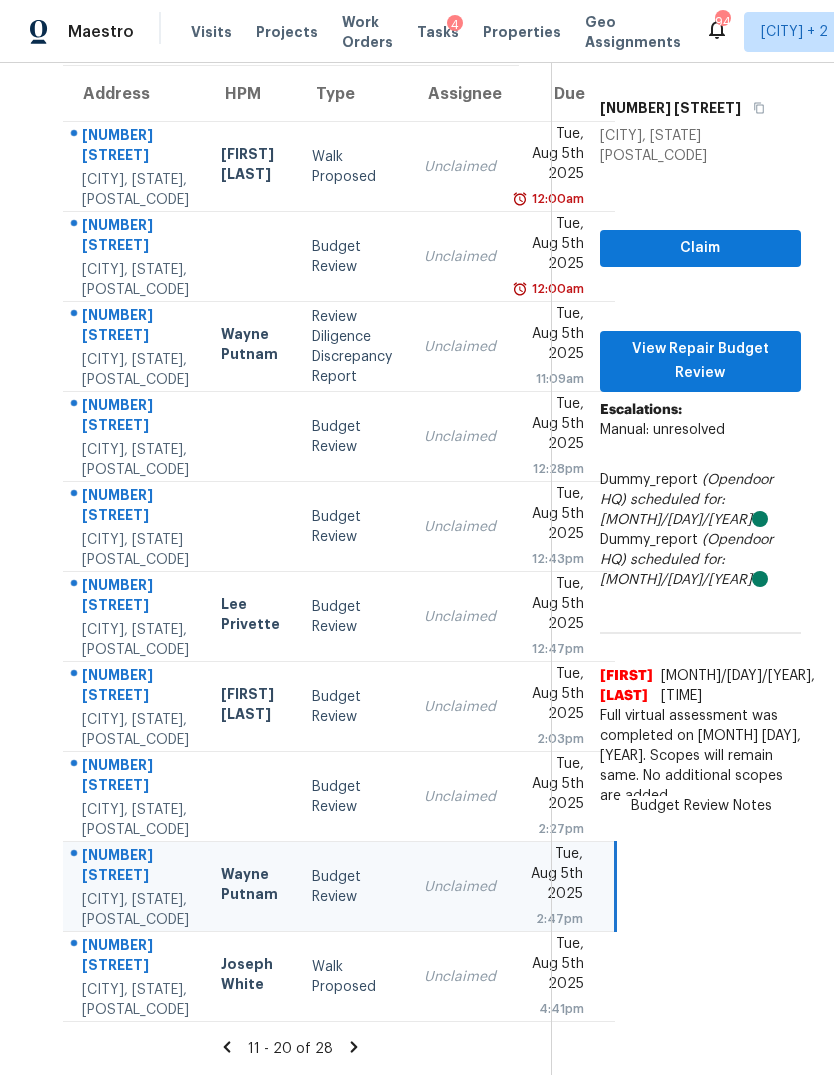 click on "Unclaimed" at bounding box center [460, 707] 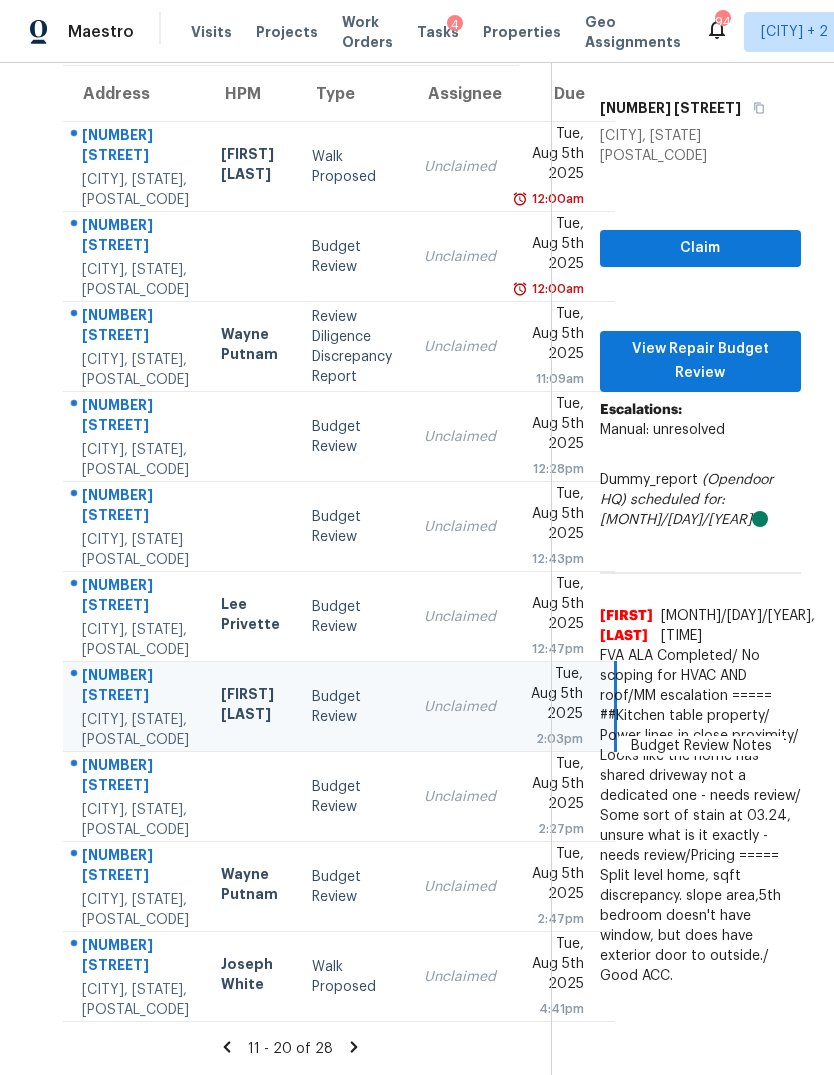 click on "Unclaimed" at bounding box center [460, 617] 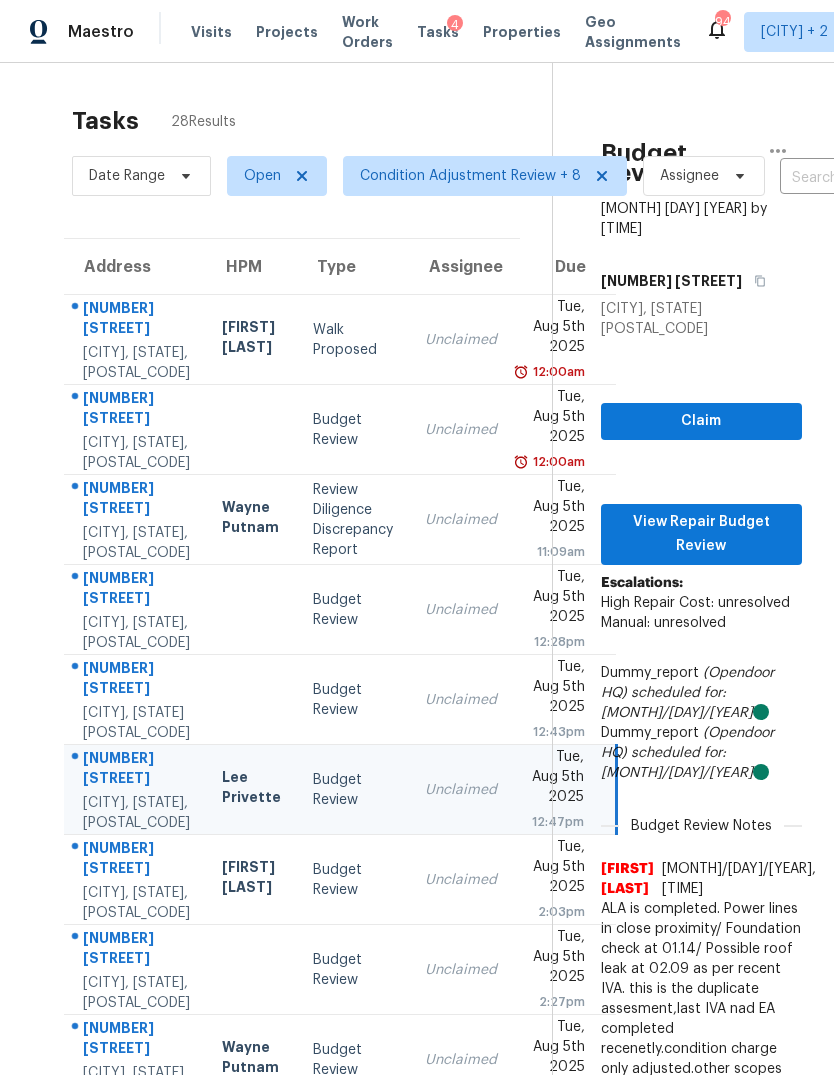 scroll, scrollTop: 0, scrollLeft: 0, axis: both 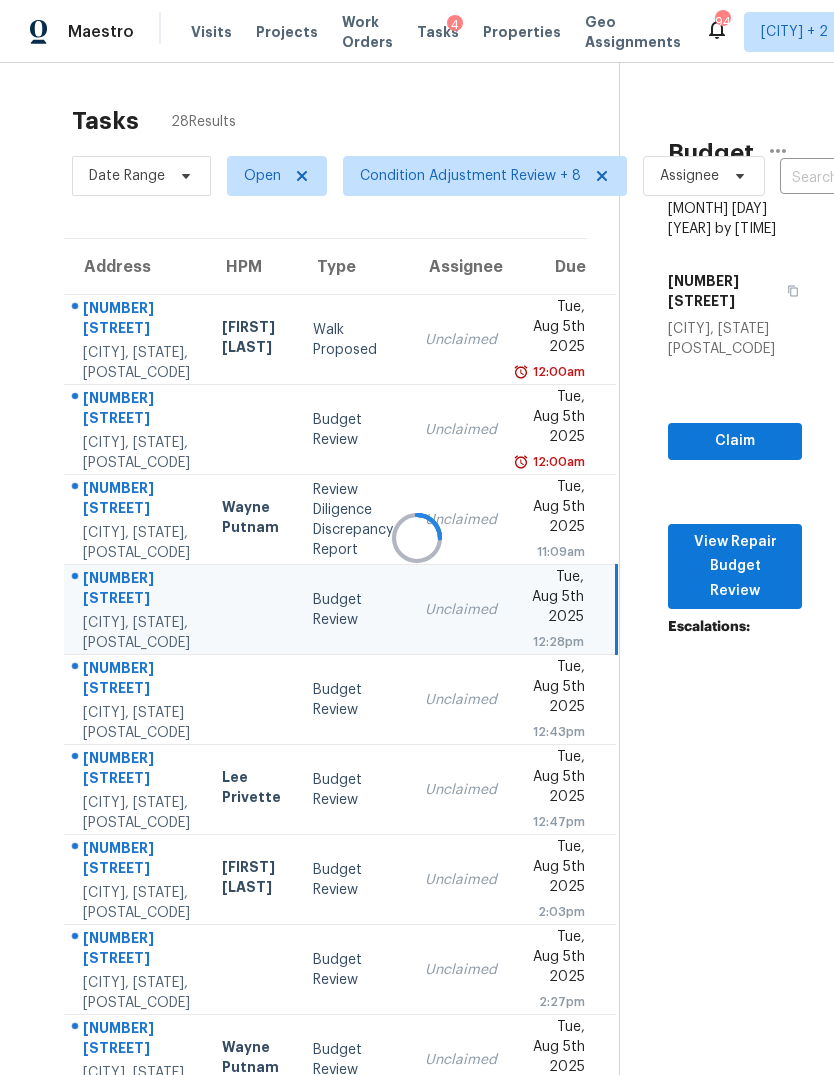 click at bounding box center [417, 537] 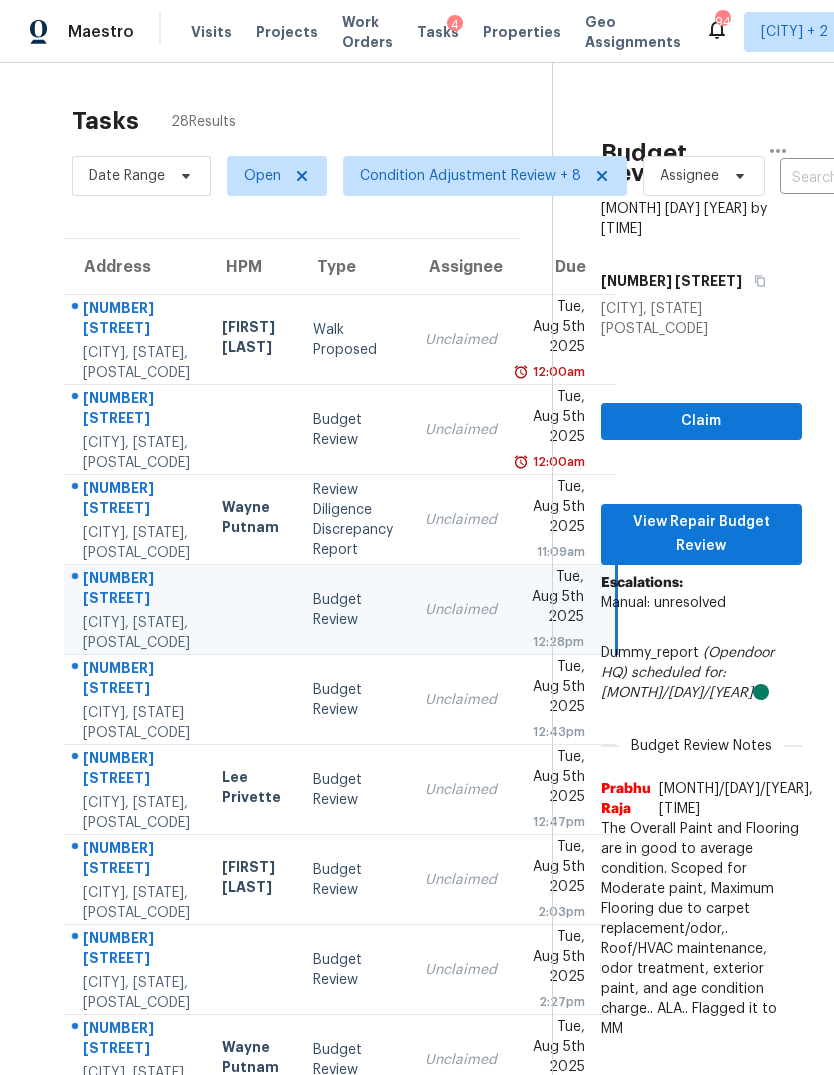 click on "Tue, Aug 5th 2025 12:43pm" at bounding box center [564, 700] 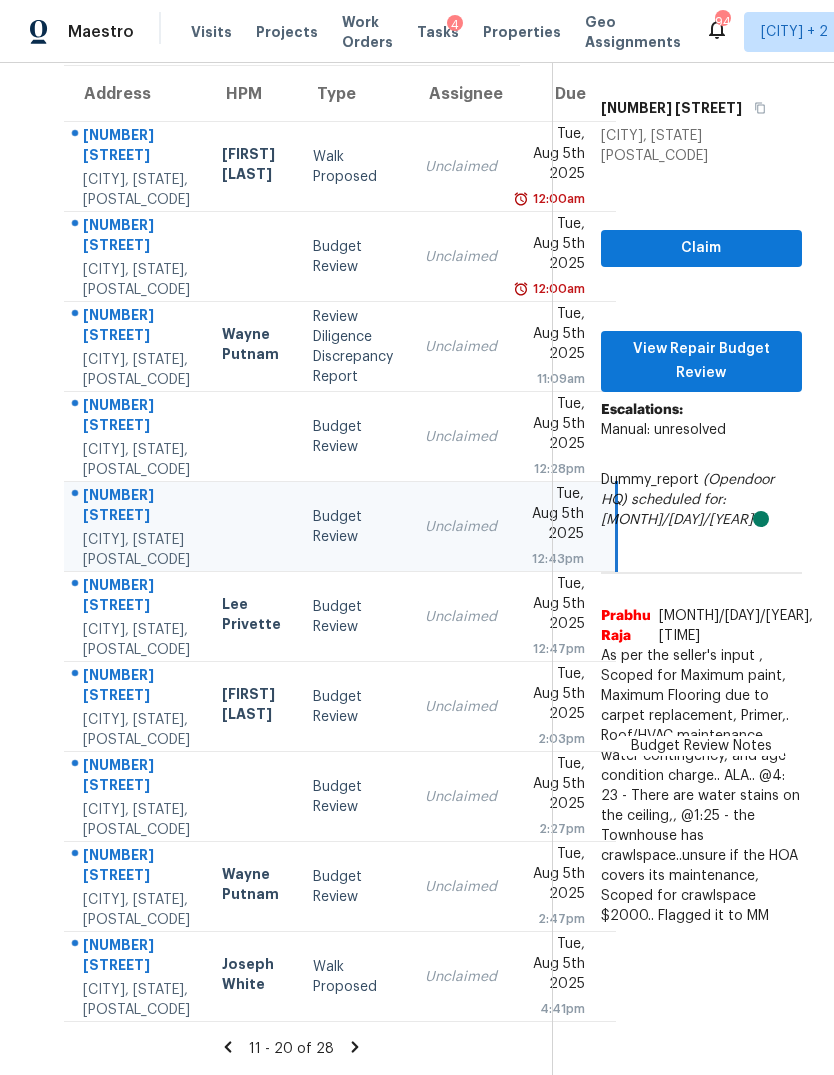 click 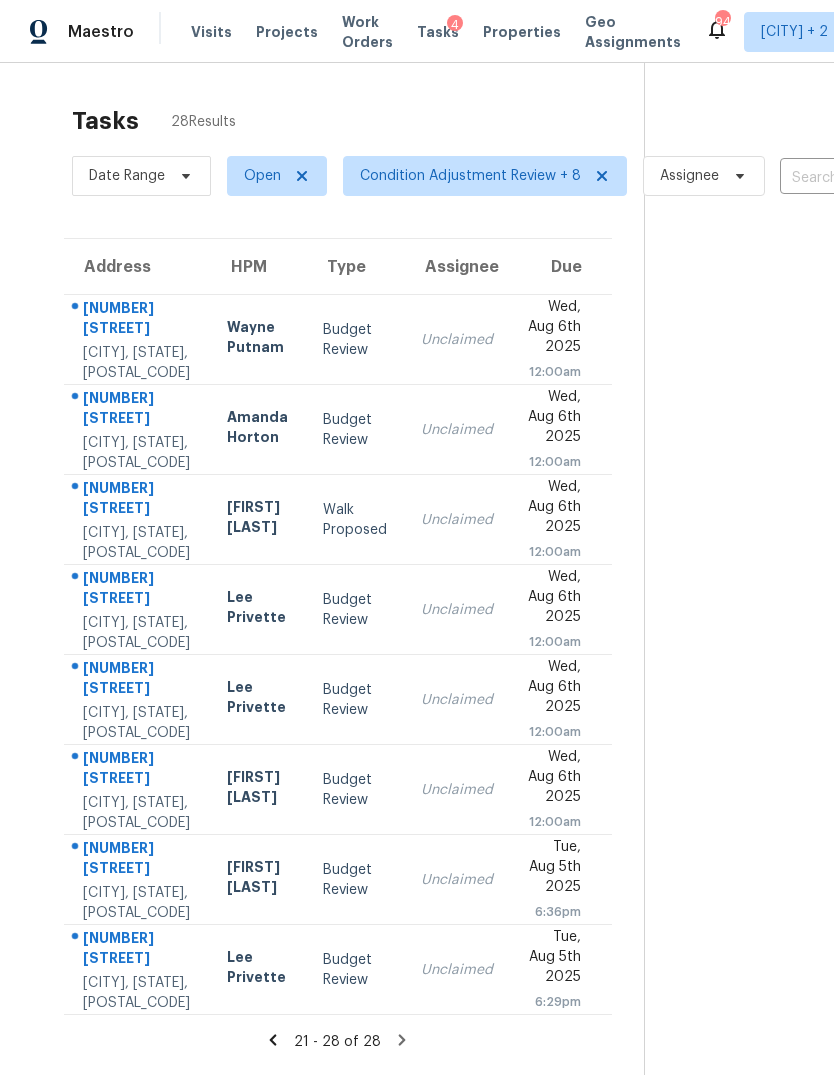 scroll, scrollTop: 0, scrollLeft: 0, axis: both 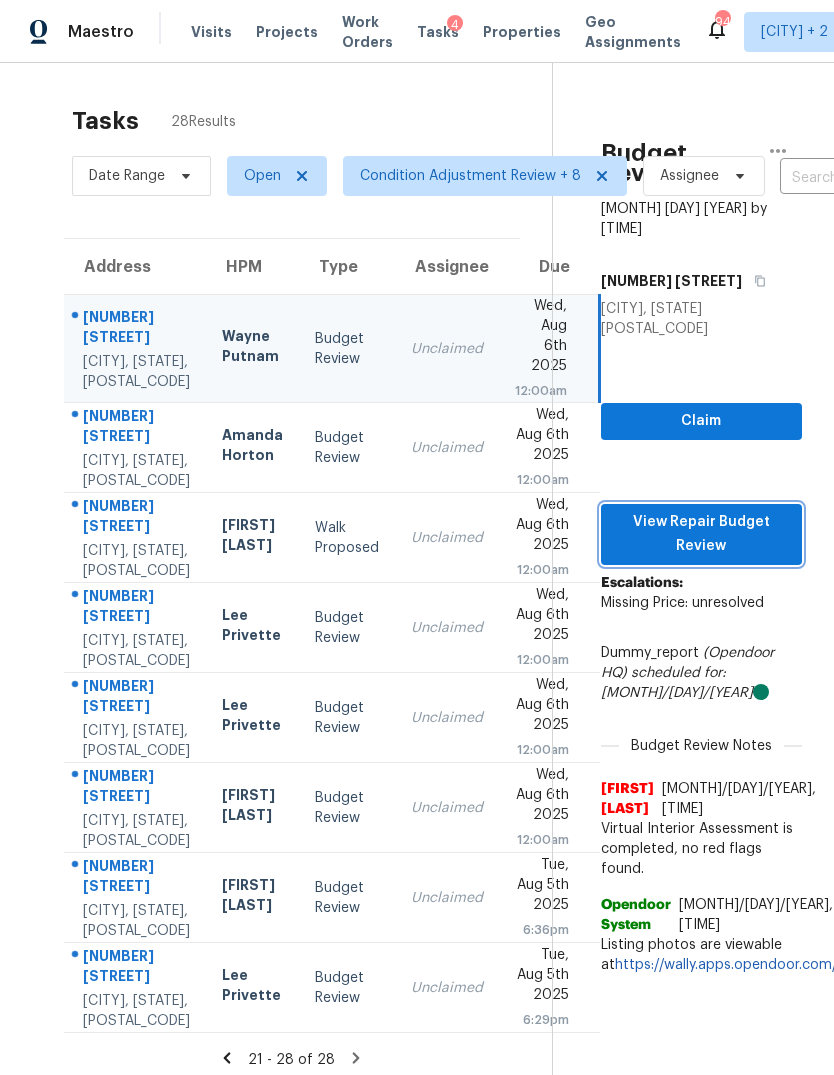 click on "View Repair Budget Review" at bounding box center [701, 534] 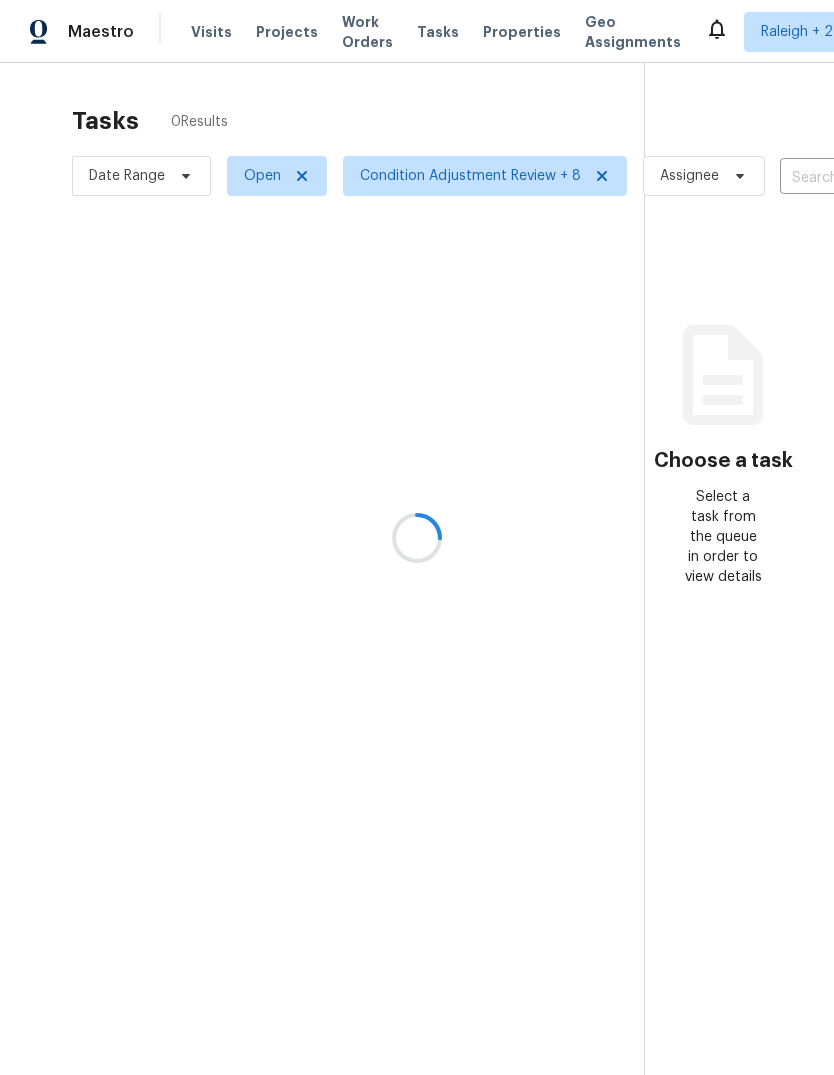 scroll, scrollTop: 0, scrollLeft: 0, axis: both 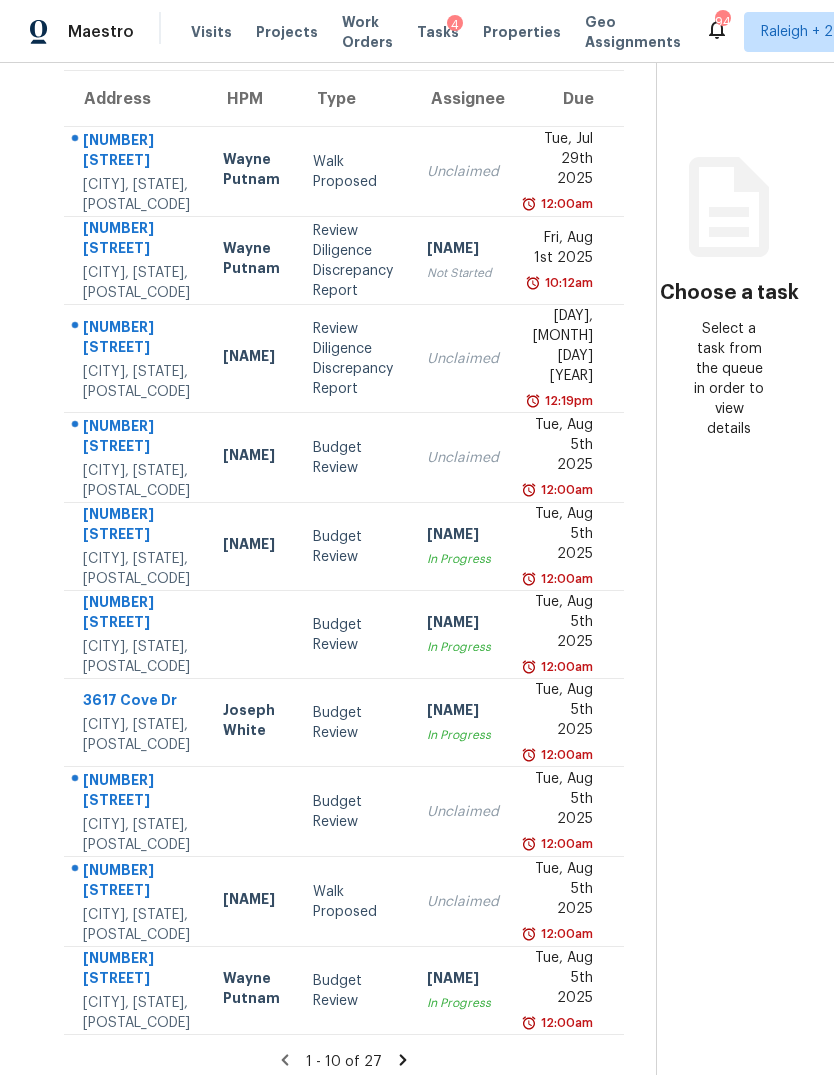 click on "Walk Proposed" at bounding box center (354, 902) 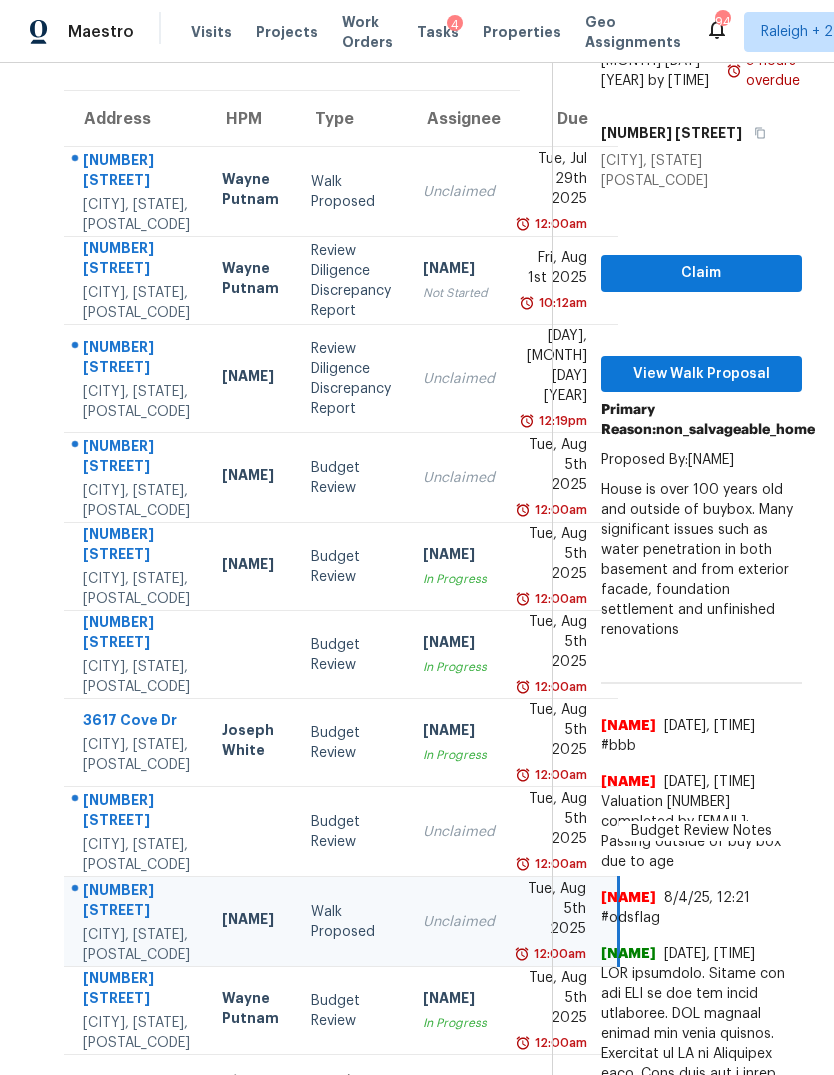 click on "Tasks 27  Results Date Range Open Condition Adjustment Review + 8 Assignee ​ Create a Task Address HPM Type Assignee Due [NUMBER] [STREET]   [CITY], [STATE], [POSTAL_CODE] [NAME] Walk Proposed Unclaimed [DAY], [MONTH] [DAY] [YEAR] [TIME] [NUMBER] [STREET]   [CITY], [STATE], [POSTAL_CODE] [NAME] Review Diligence Discrepancy Report [NAME] Not Started [DAY], [MONTH] [DAY] [YEAR] [TIME] [NUMBER] [STREET]   [CITY], [STATE], [POSTAL_CODE] [NAME] Review Diligence Discrepancy Report Unclaimed [DAY], [MONTH] [DAY] [YEAR] [TIME] [NUMBER] [STREET]   [CITY], [STATE], [POSTAL_CODE] [NAME] Budget Review Unclaimed [DAY], [MONTH] [DAY] [YEAR] [TIME] [NUMBER] [STREET]   [CITY], [STATE], [POSTAL_CODE] [NAME] Budget Review [NAME] In Progress [DAY], [MONTH] [DAY] [YEAR] [TIME] [NUMBER] [STREET]   [CITY], [STATE], [POSTAL_CODE] Budget Review [NAME] In Progress [DAY], [MONTH] [DAY] [YEAR] [TIME]" at bounding box center [292, 1020] 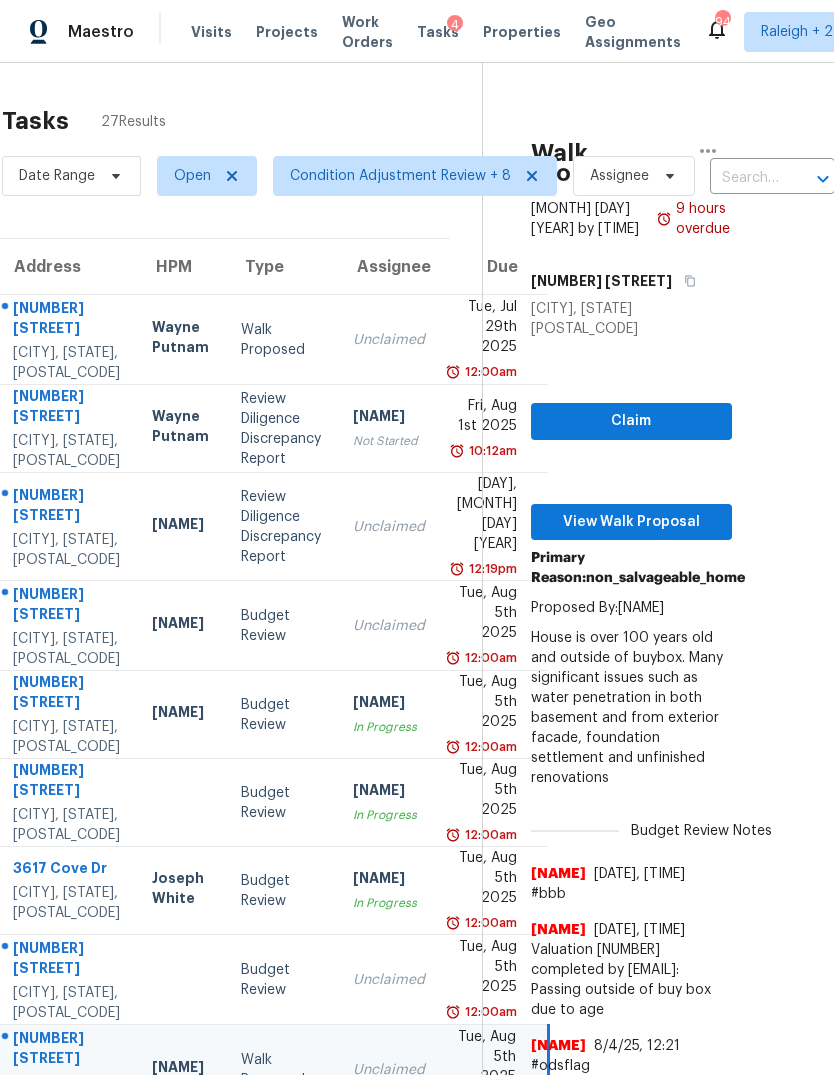 scroll, scrollTop: 0, scrollLeft: 73, axis: horizontal 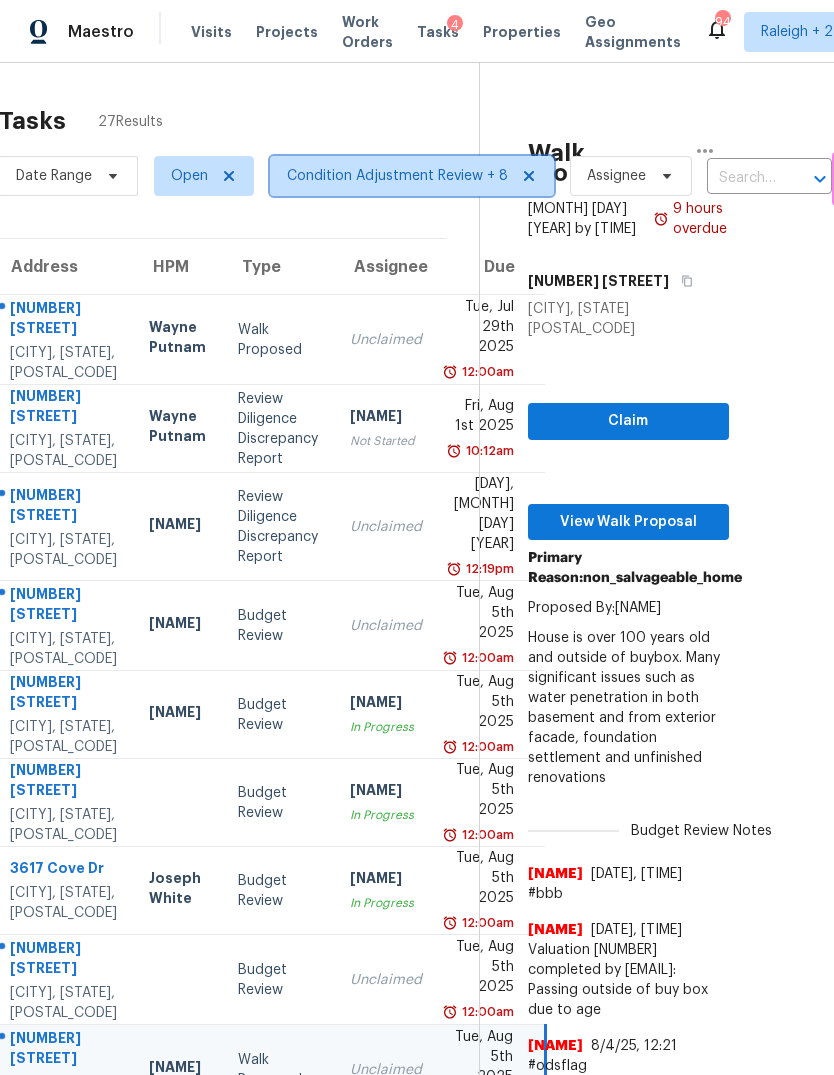click on "Condition Adjustment Review + 8" at bounding box center (397, 176) 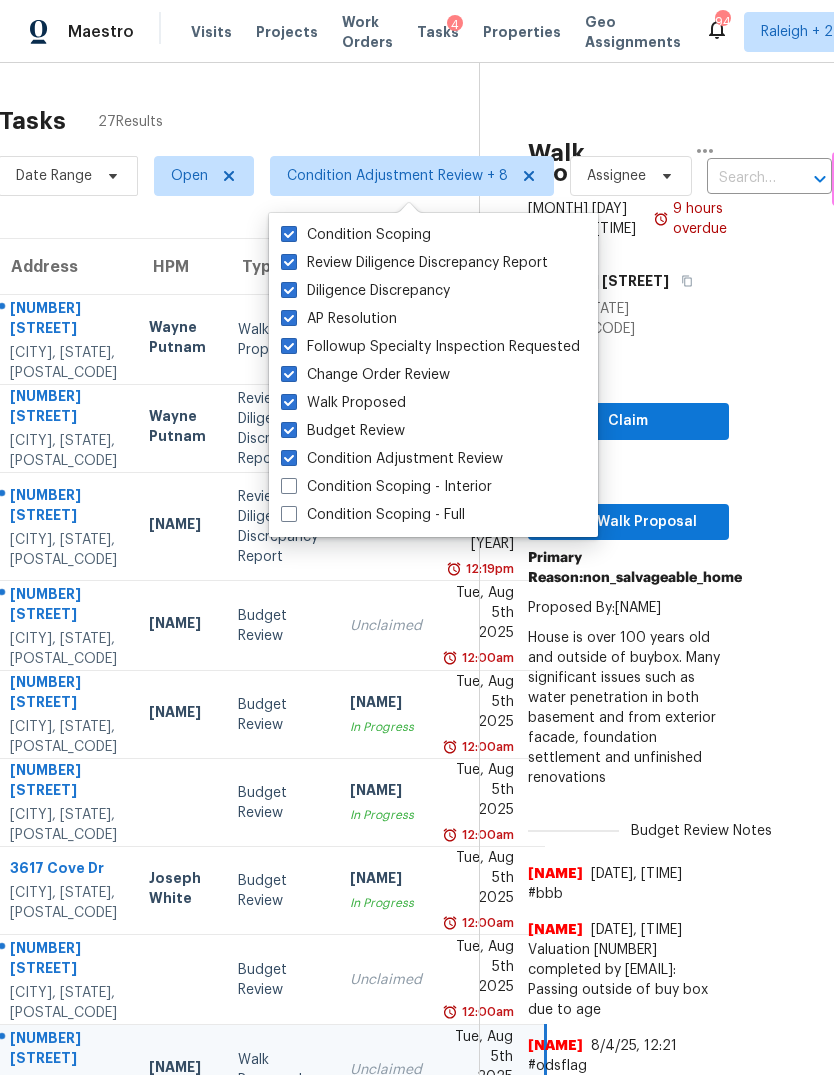 click at bounding box center [289, 402] 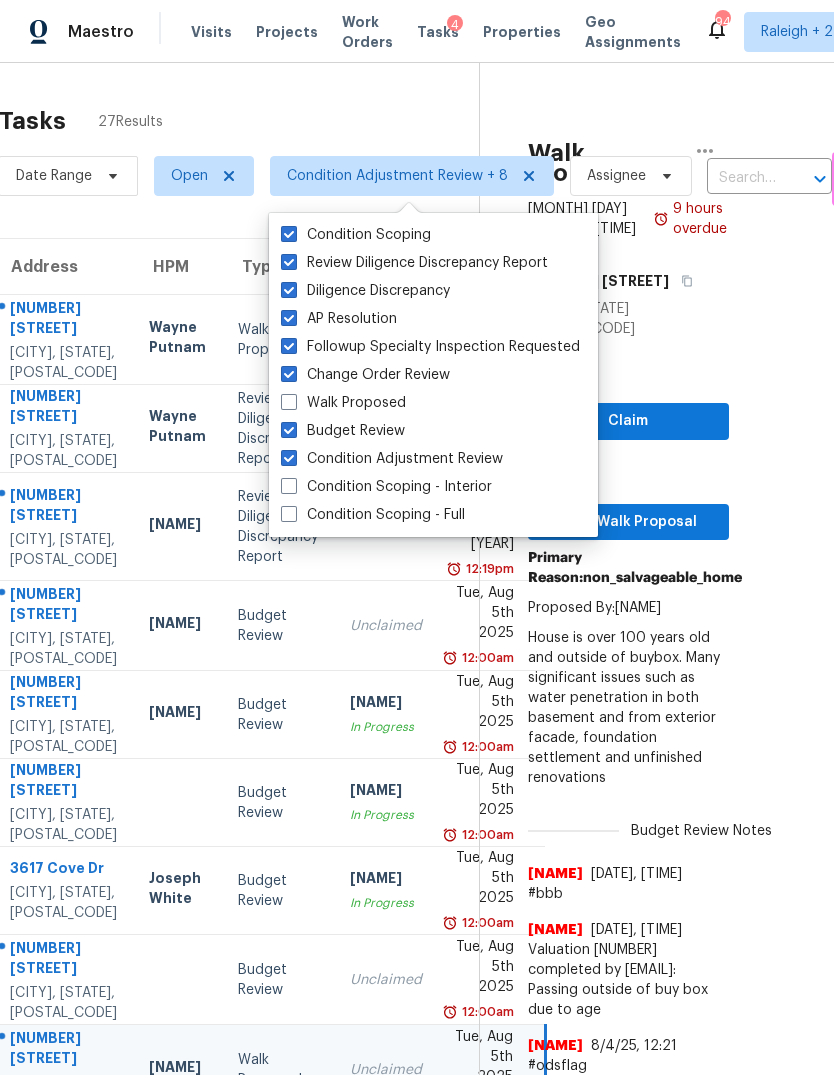 checkbox on "false" 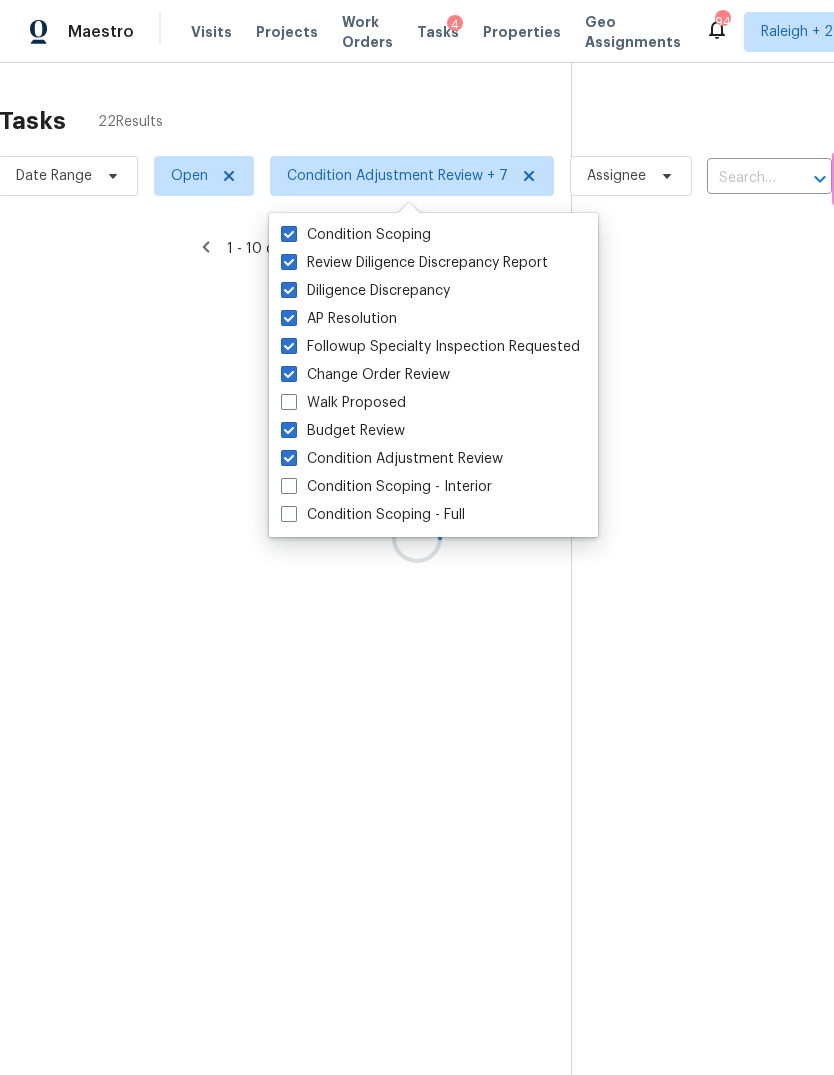 click at bounding box center [417, 537] 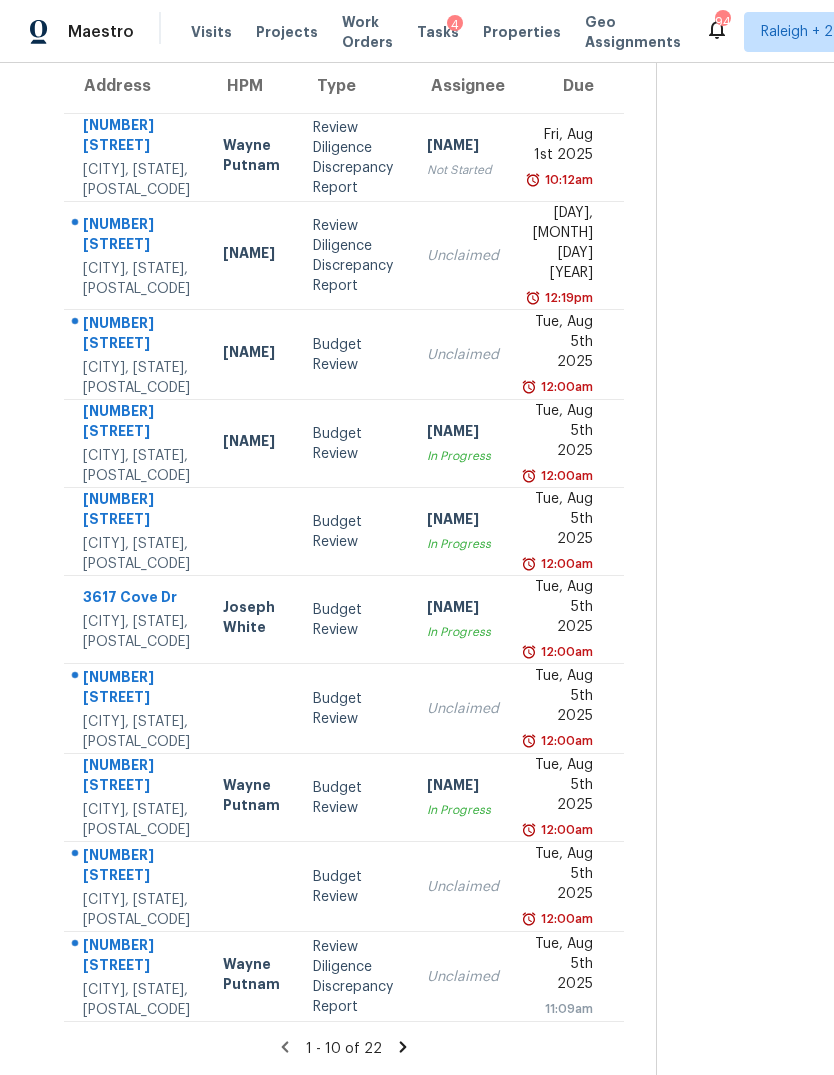 scroll, scrollTop: 212, scrollLeft: -1, axis: both 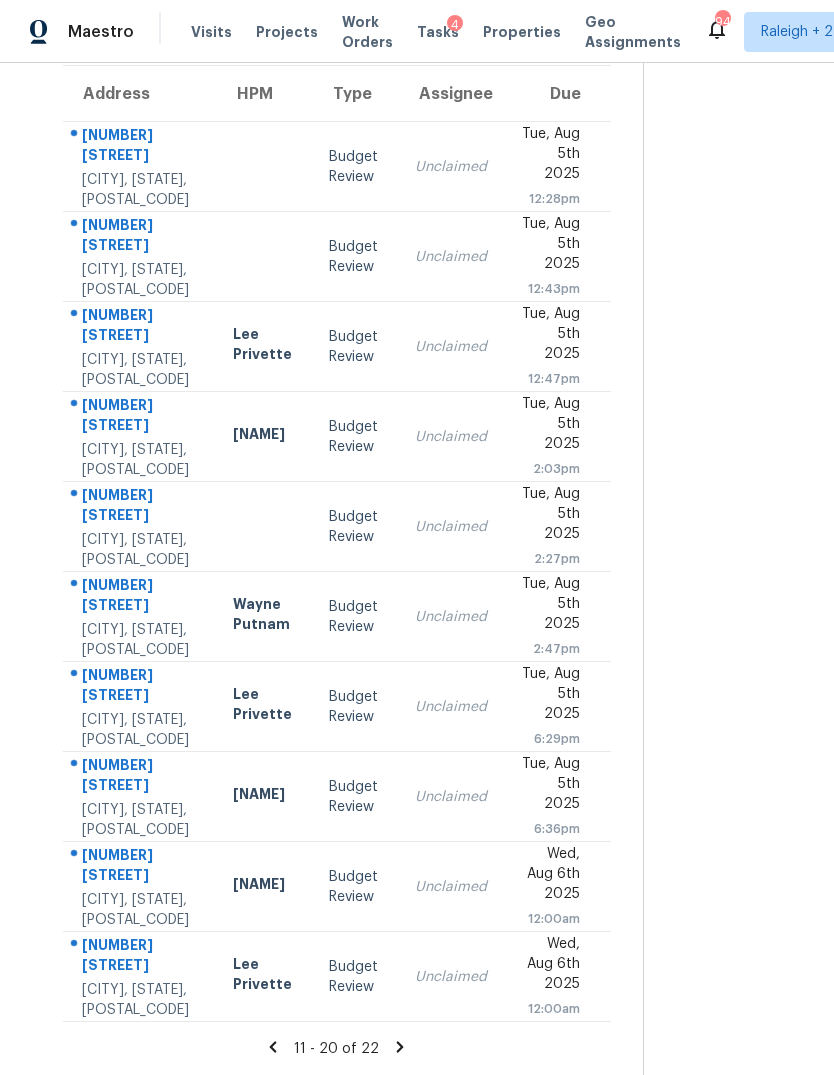 click 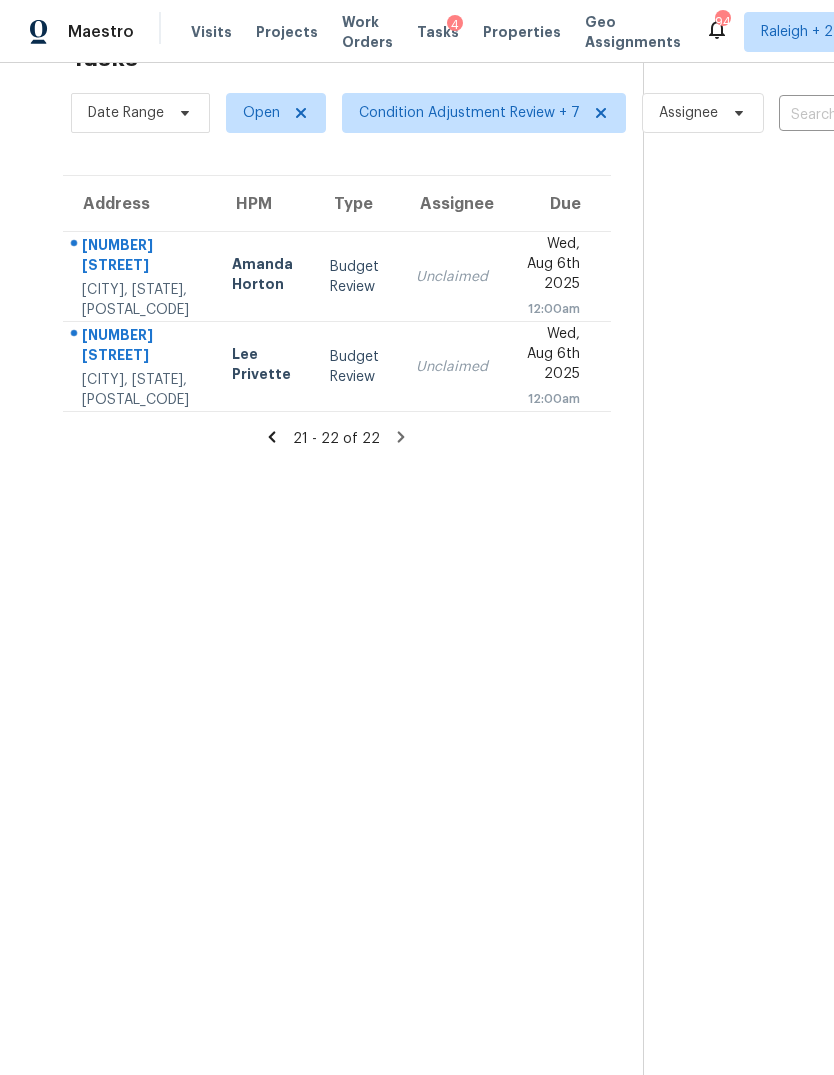 click on "Unclaimed" at bounding box center (452, 367) 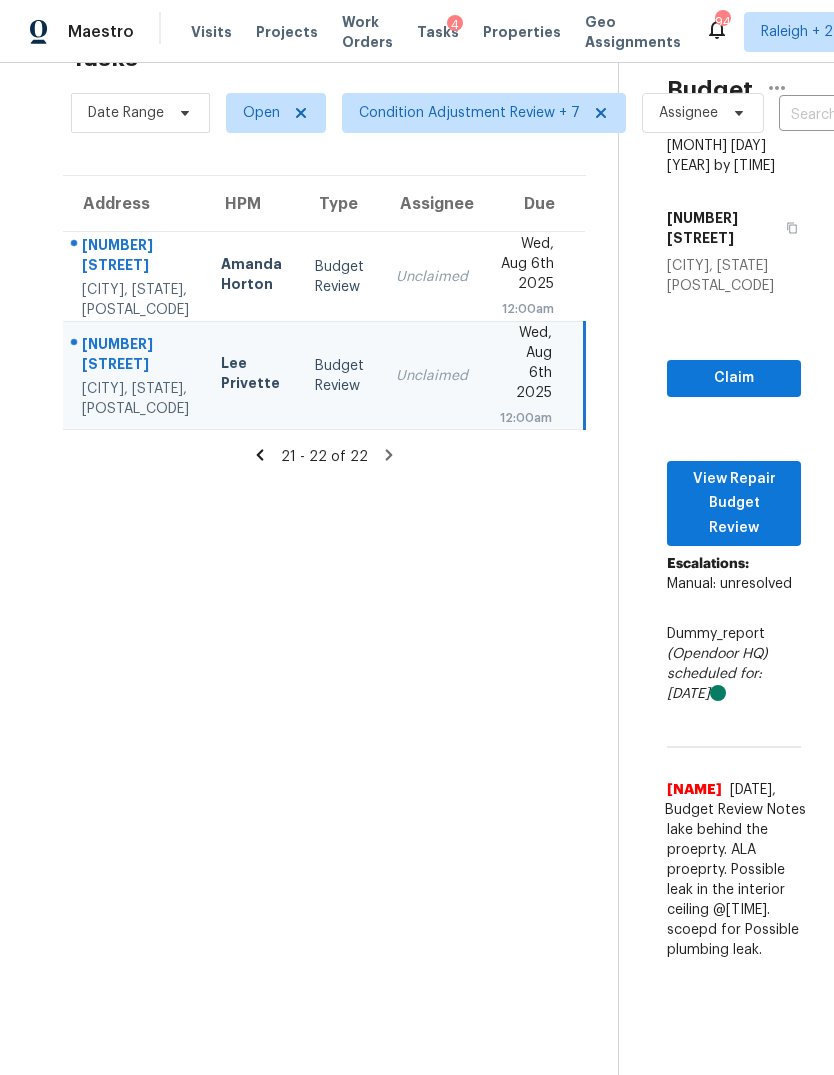click on "Unclaimed" at bounding box center [432, 277] 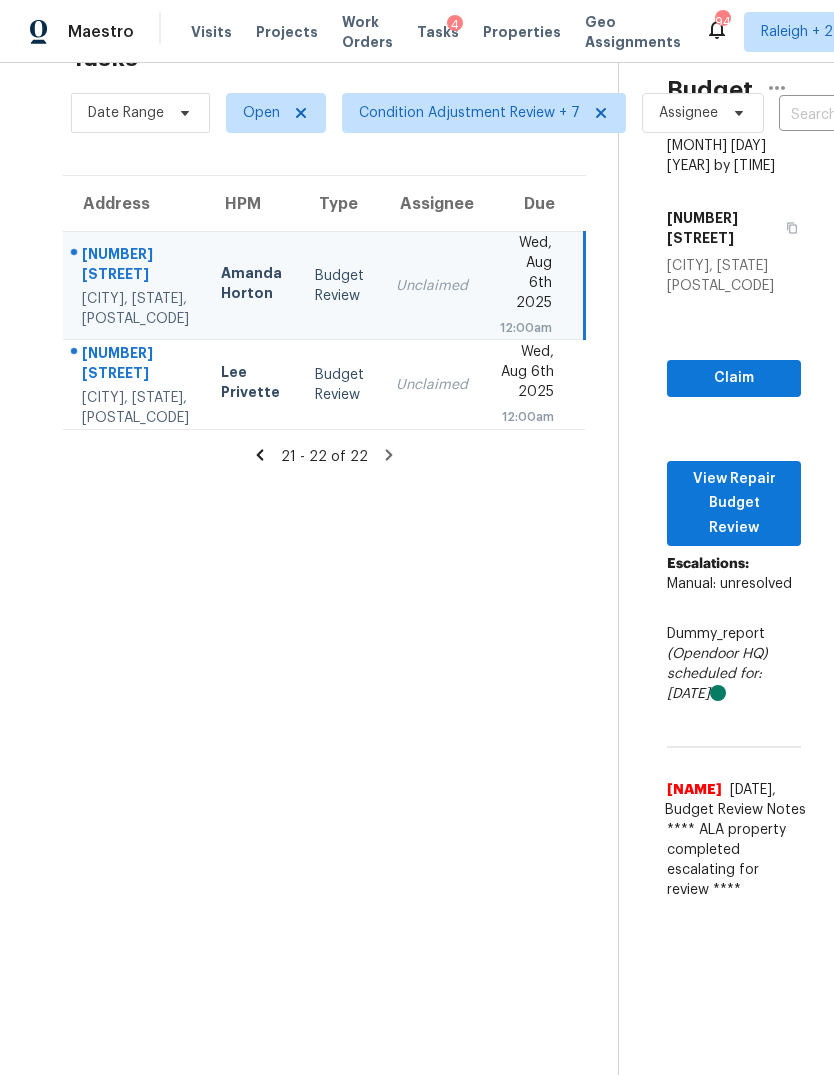 click 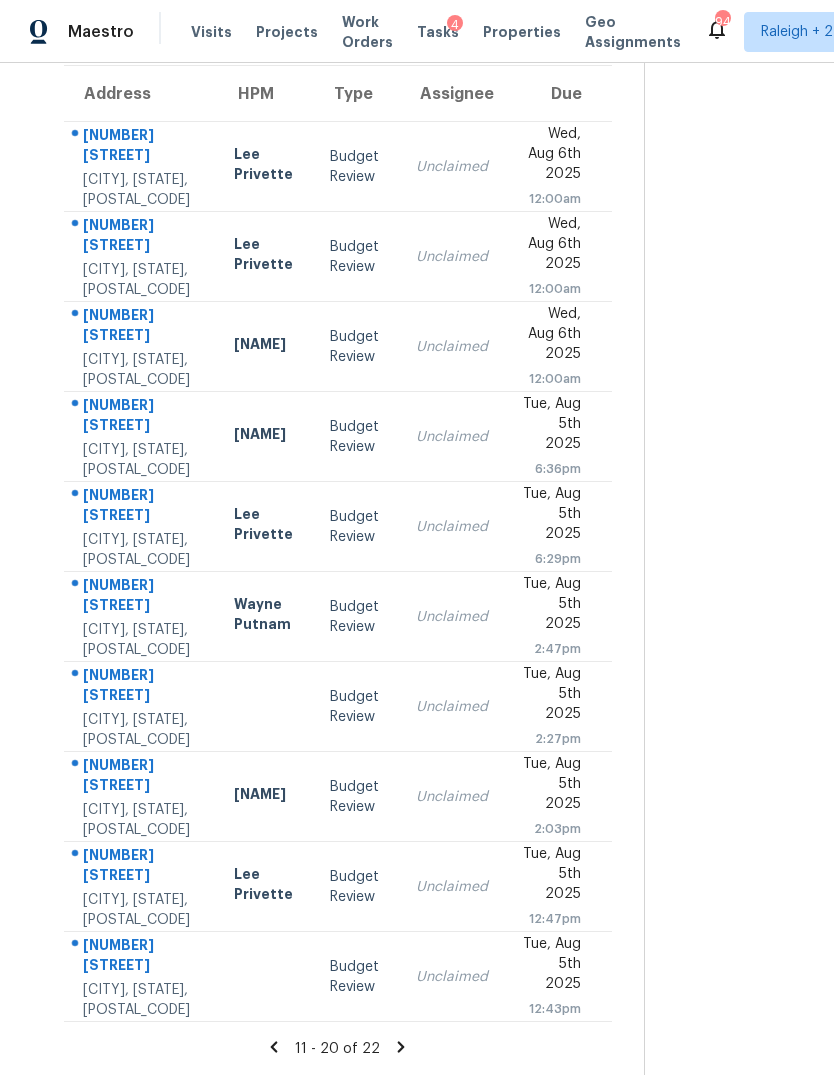 scroll, scrollTop: 284, scrollLeft: 0, axis: vertical 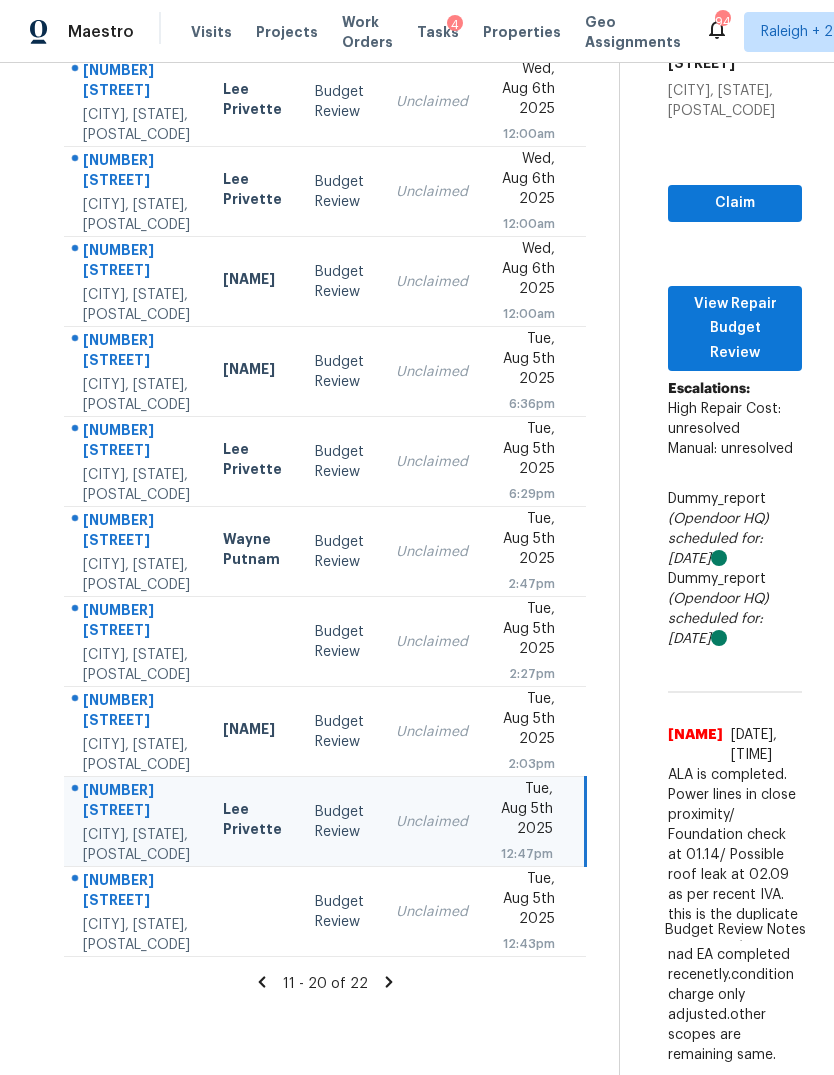 click on "Unclaimed" at bounding box center [432, 732] 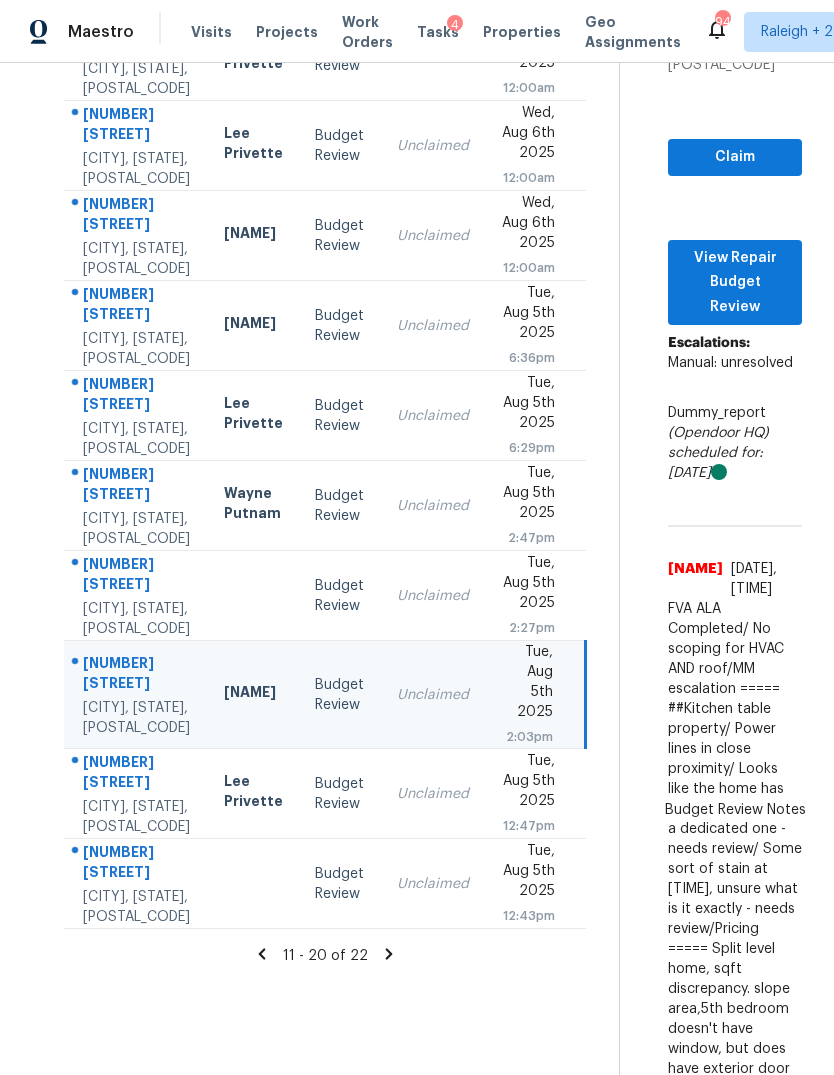 click on "Unclaimed" at bounding box center (433, 596) 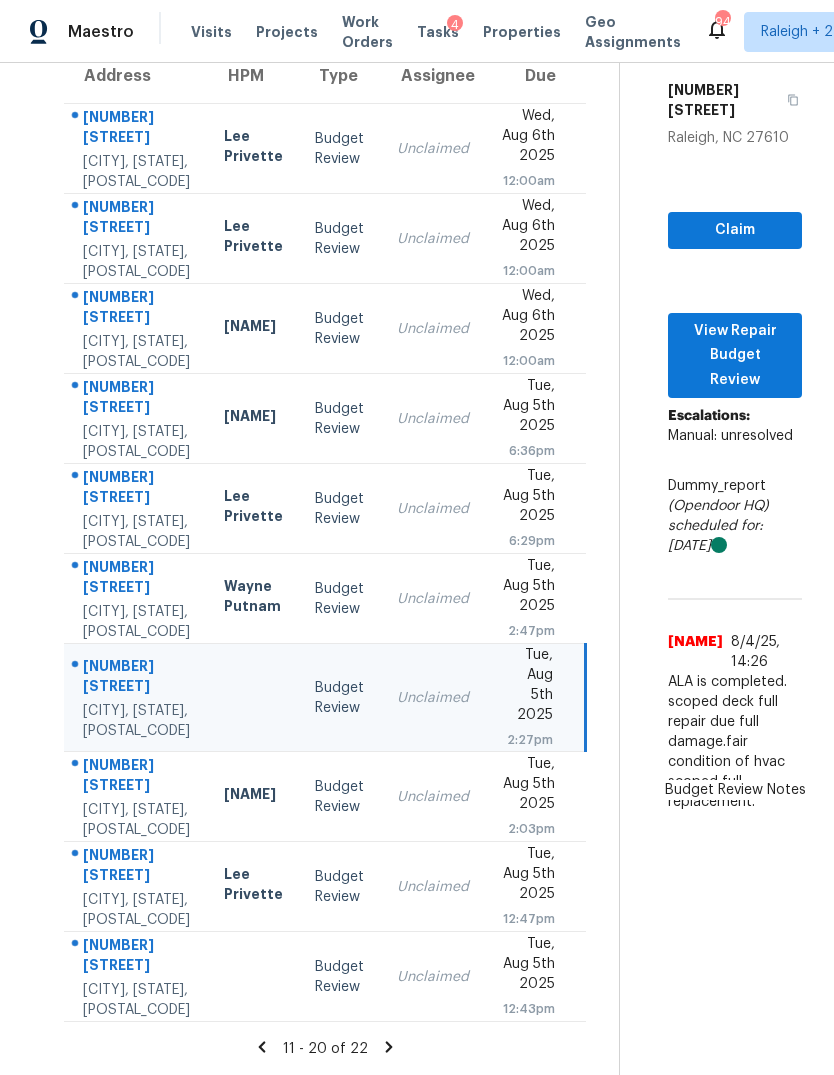 click on "Unclaimed" at bounding box center [433, 599] 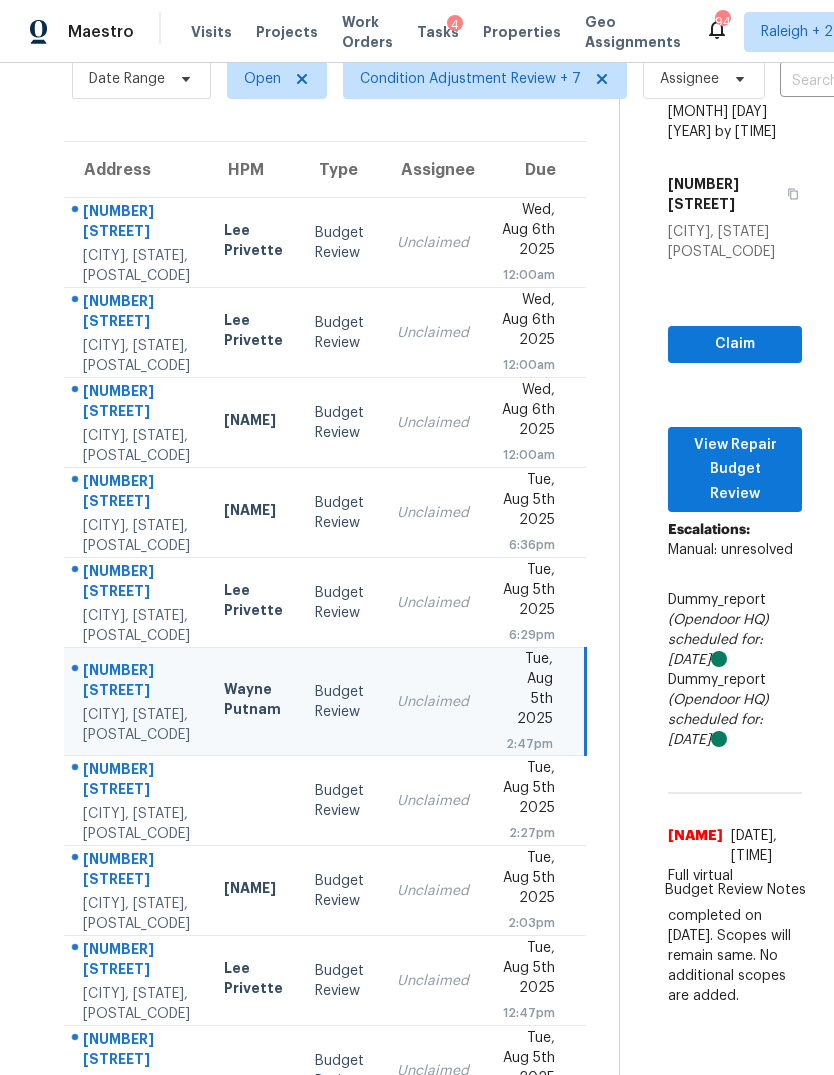 scroll, scrollTop: 95, scrollLeft: 0, axis: vertical 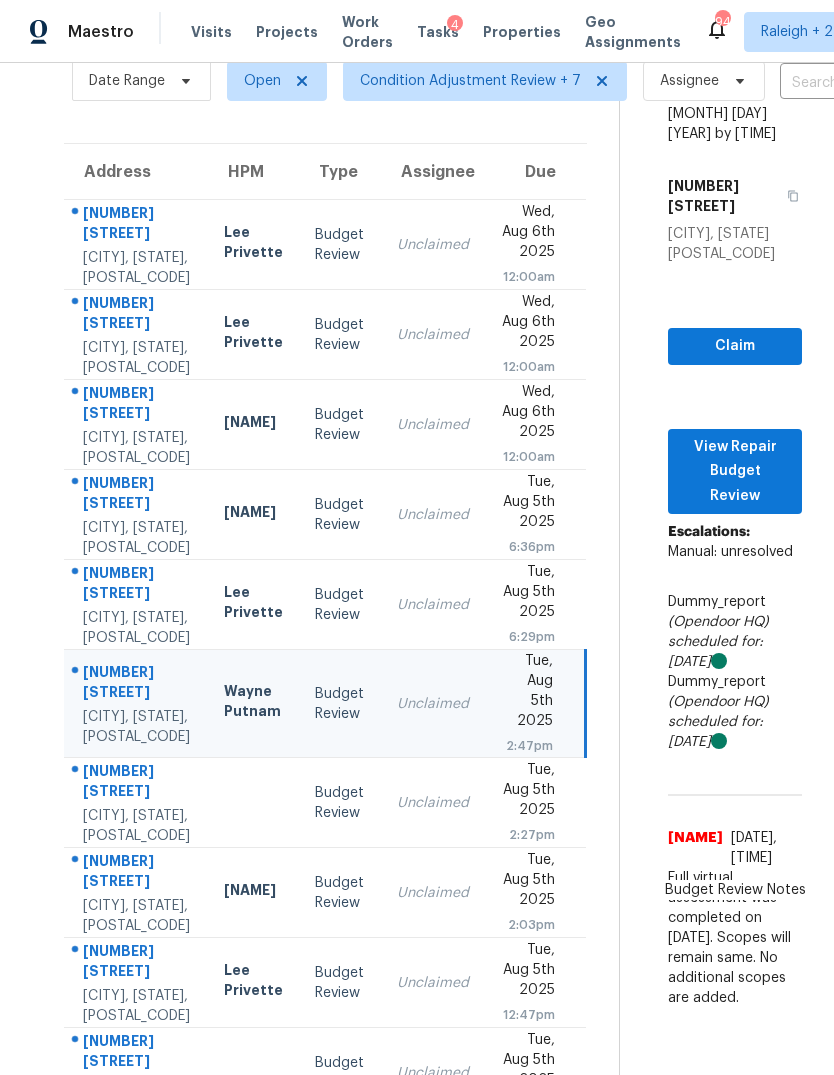 click on "Unclaimed" at bounding box center [433, 605] 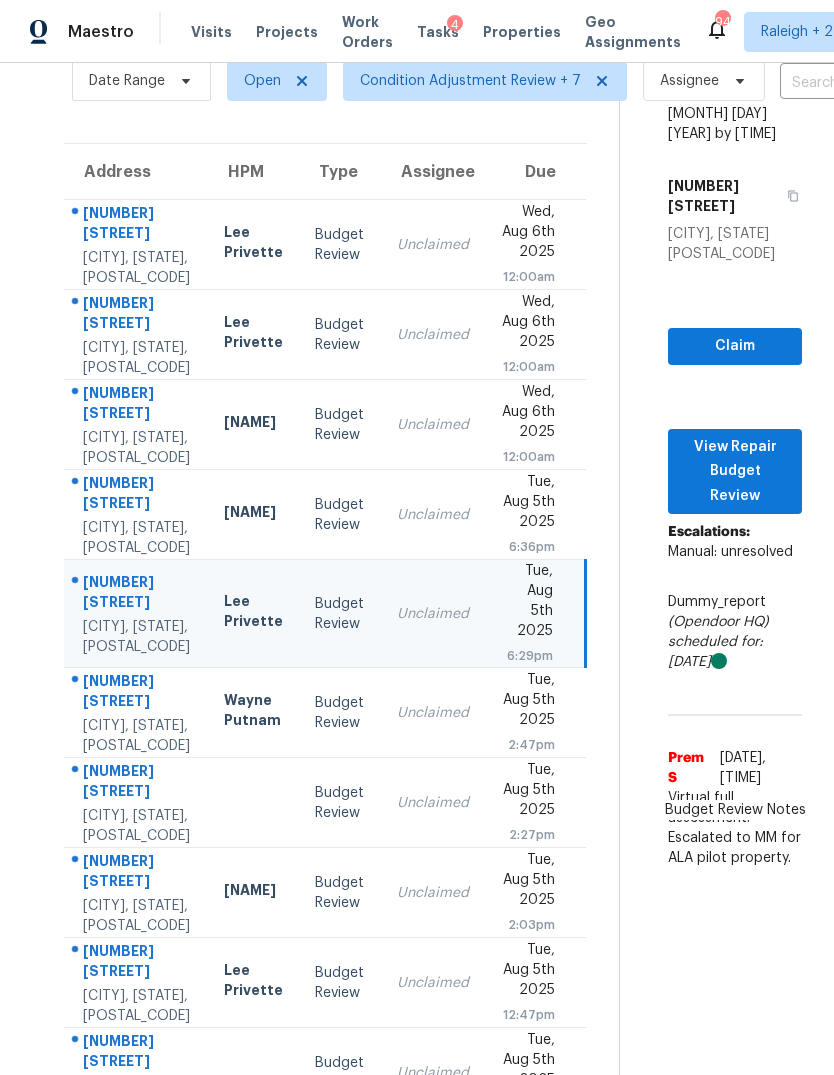 click on "Unclaimed" at bounding box center (433, 515) 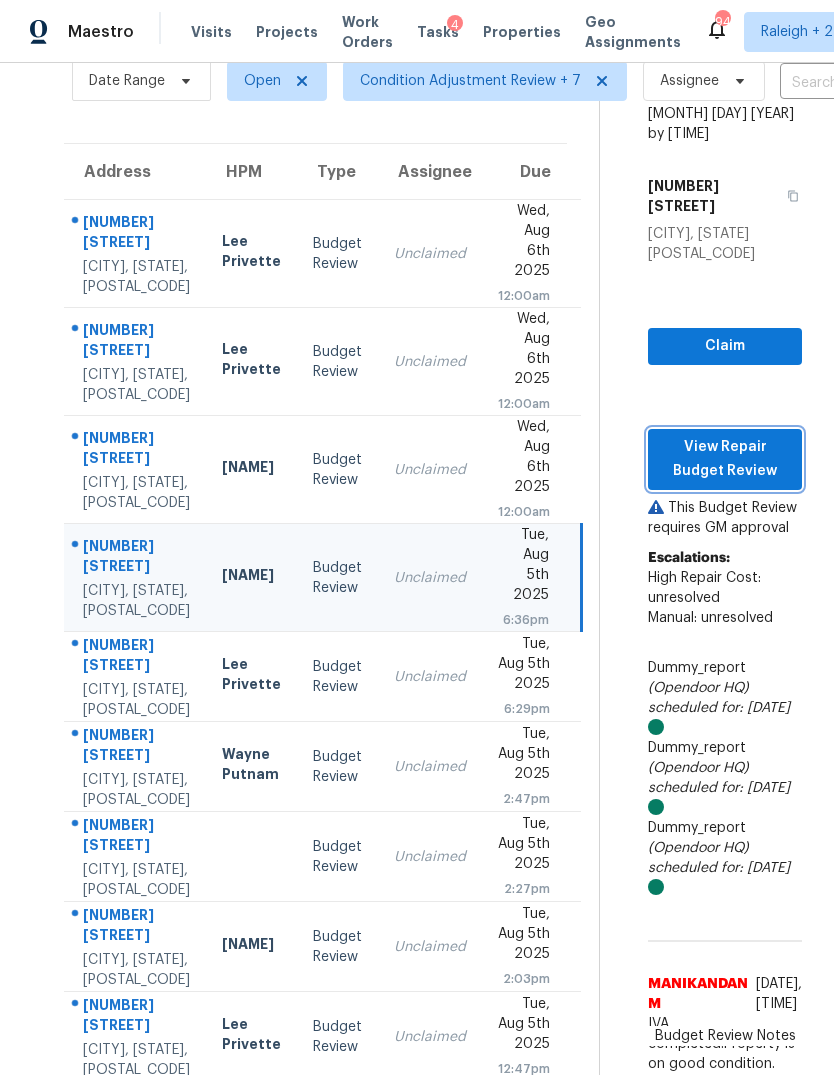 click on "View Repair Budget Review" at bounding box center (725, 459) 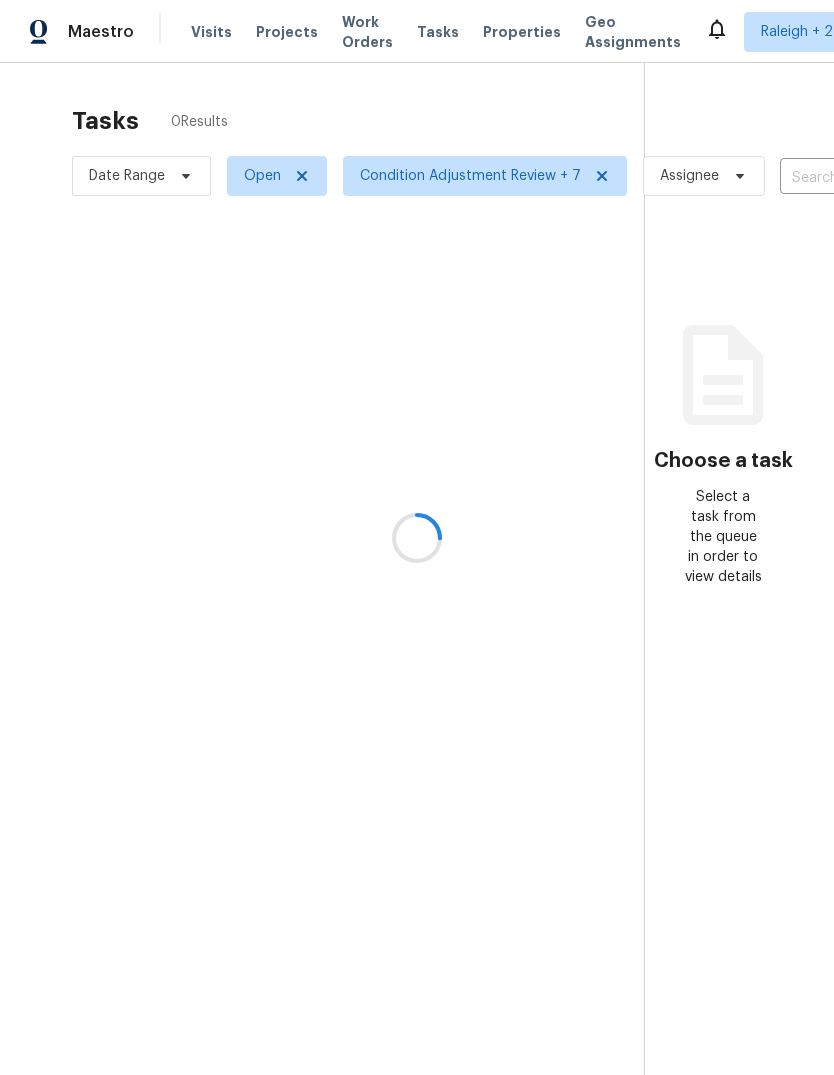 scroll, scrollTop: 0, scrollLeft: 0, axis: both 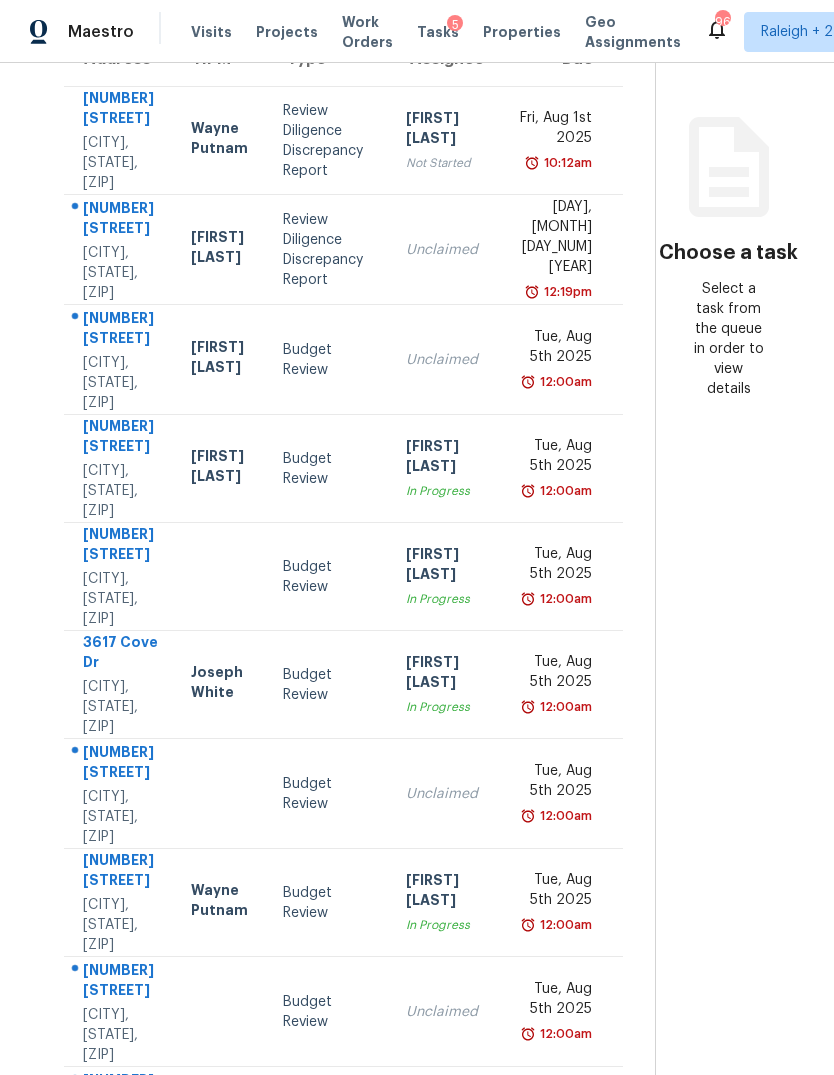 click 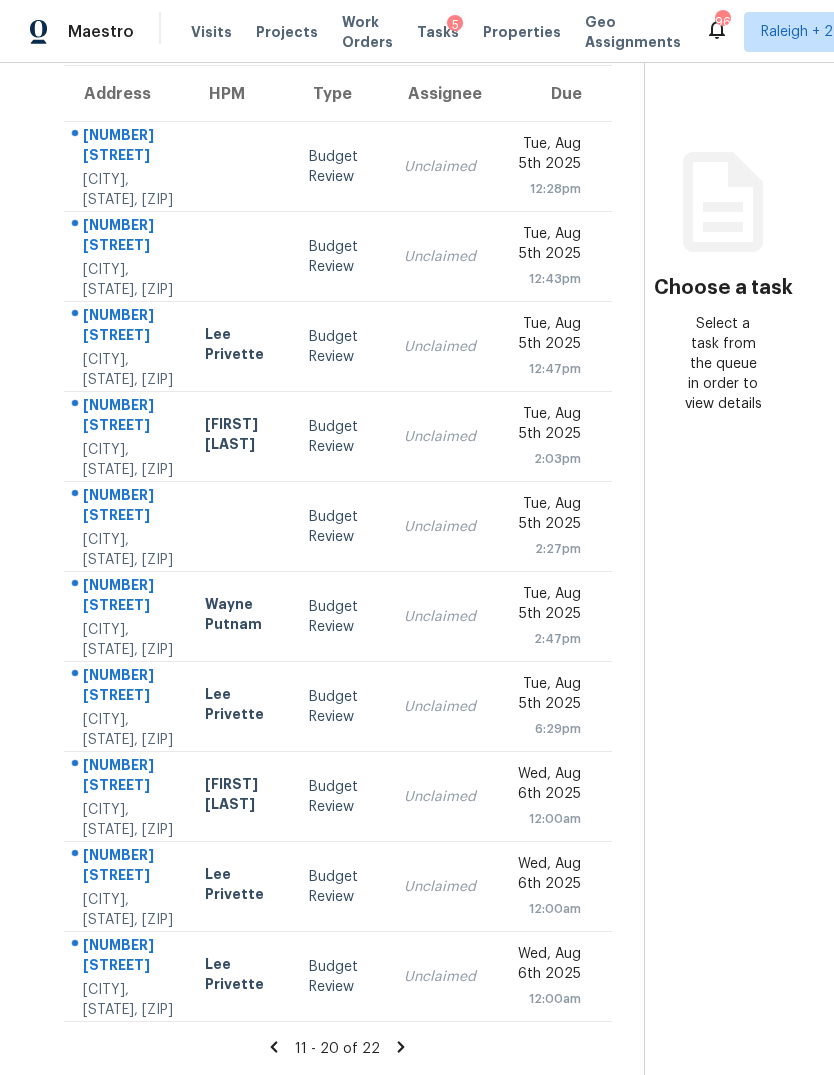scroll, scrollTop: 284, scrollLeft: 0, axis: vertical 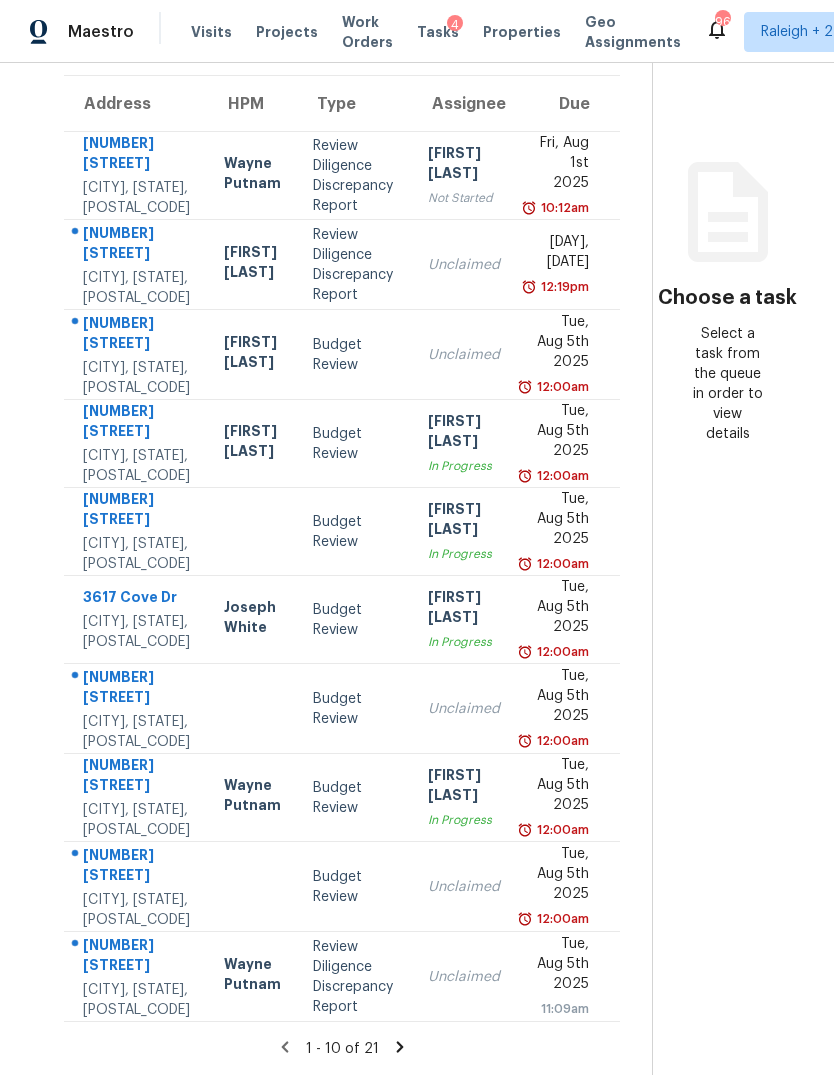 click 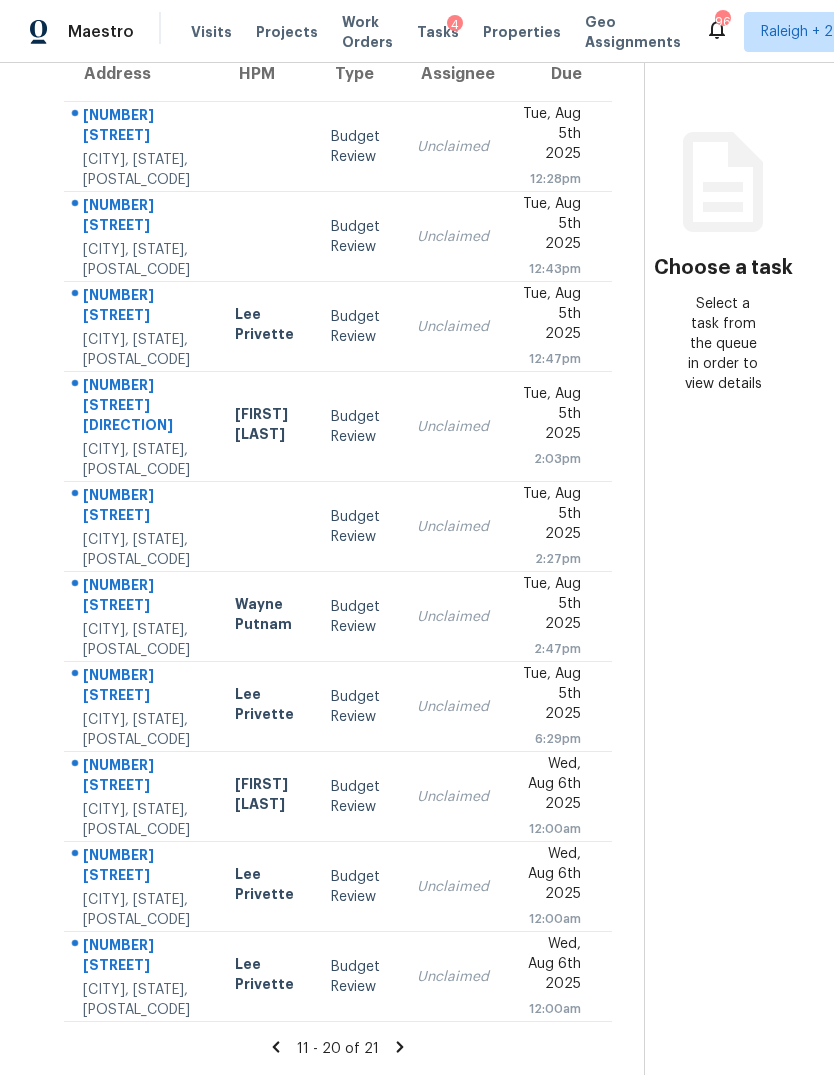 scroll, scrollTop: 286, scrollLeft: -1, axis: both 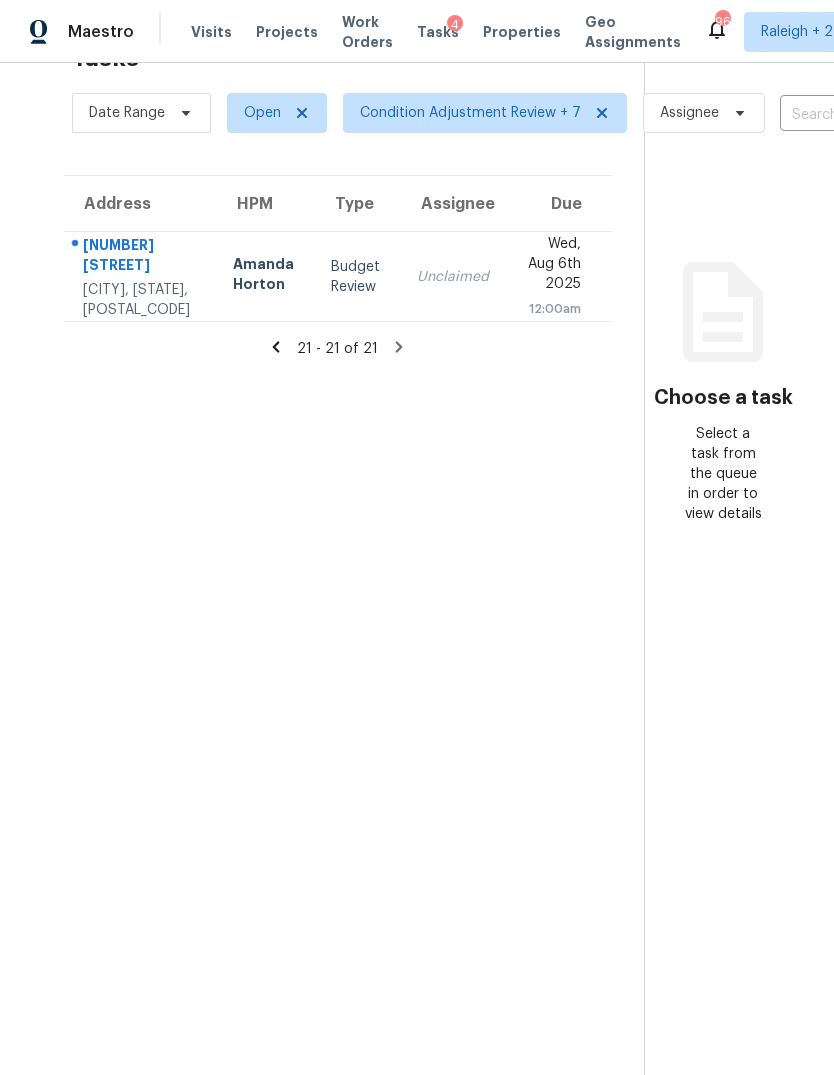 click on "Unclaimed" at bounding box center (453, 277) 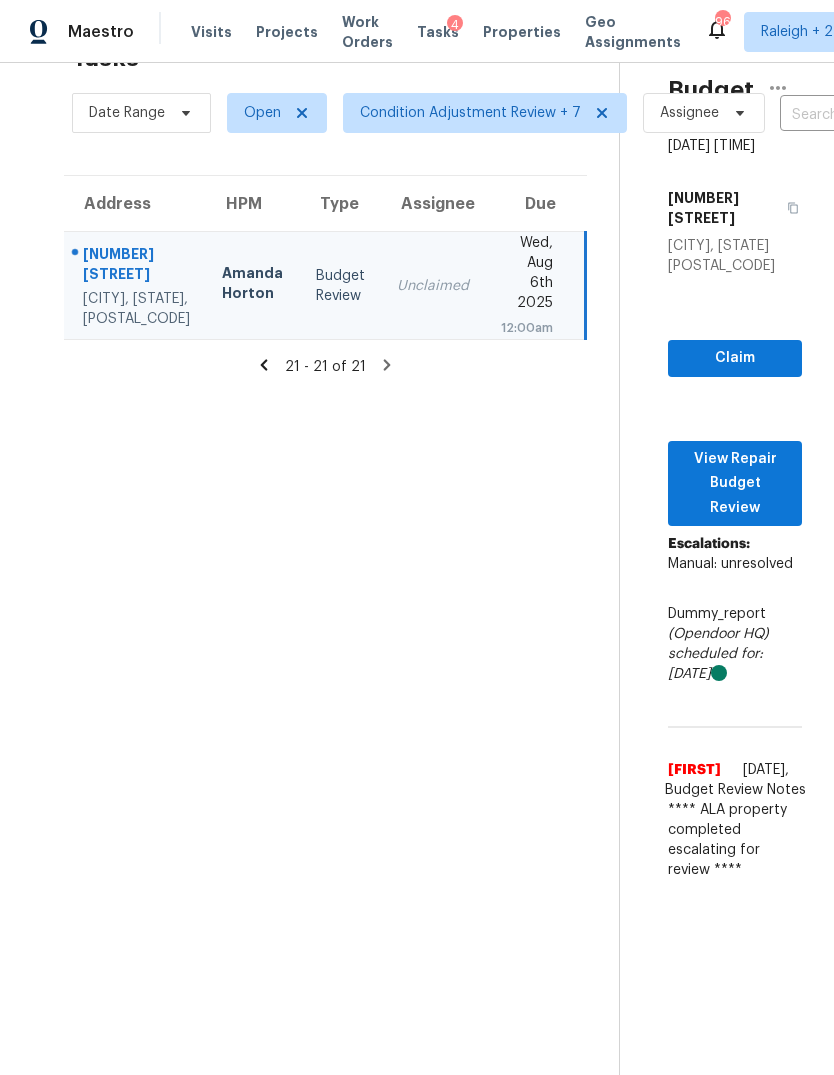 click 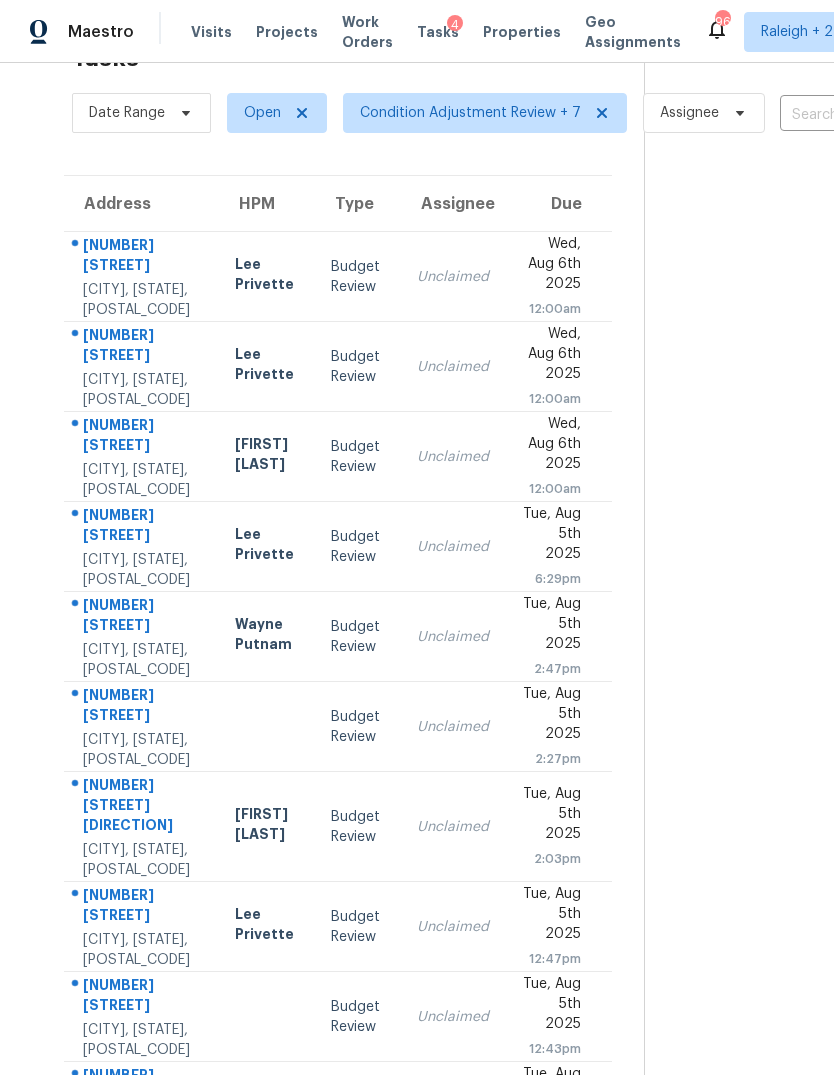 click on "Unclaimed" at bounding box center (453, 637) 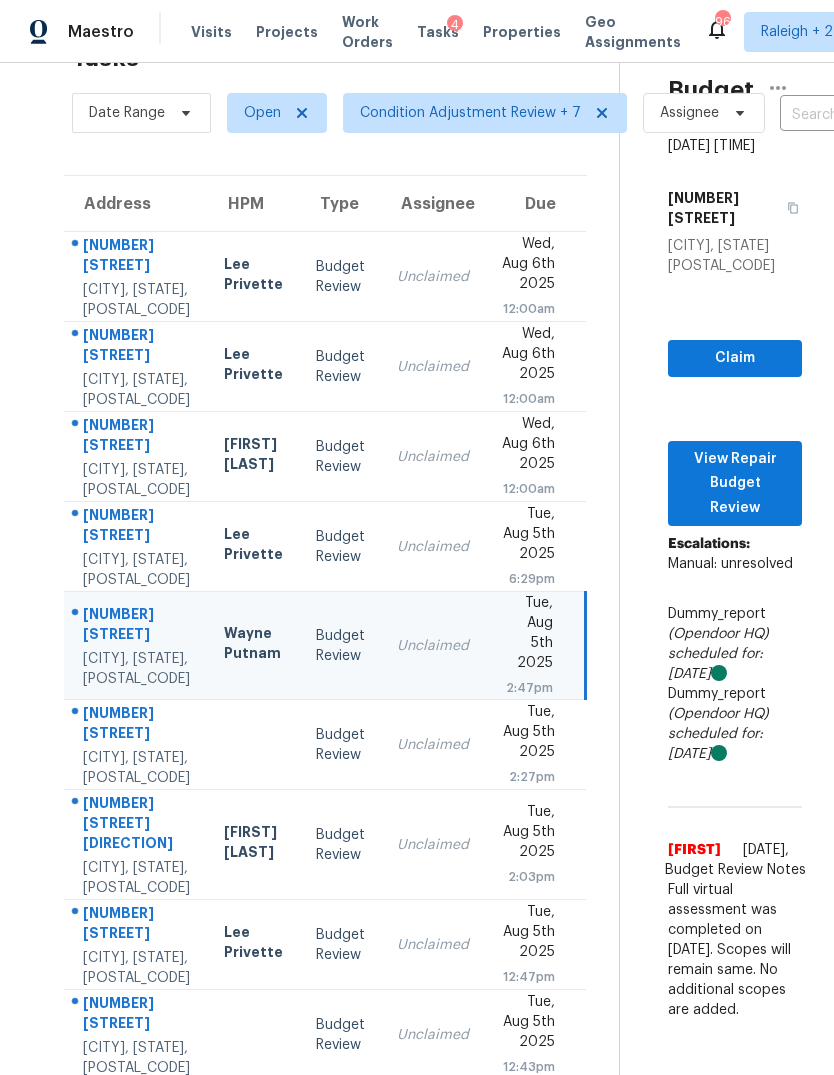 click on "Unclaimed" at bounding box center (433, 547) 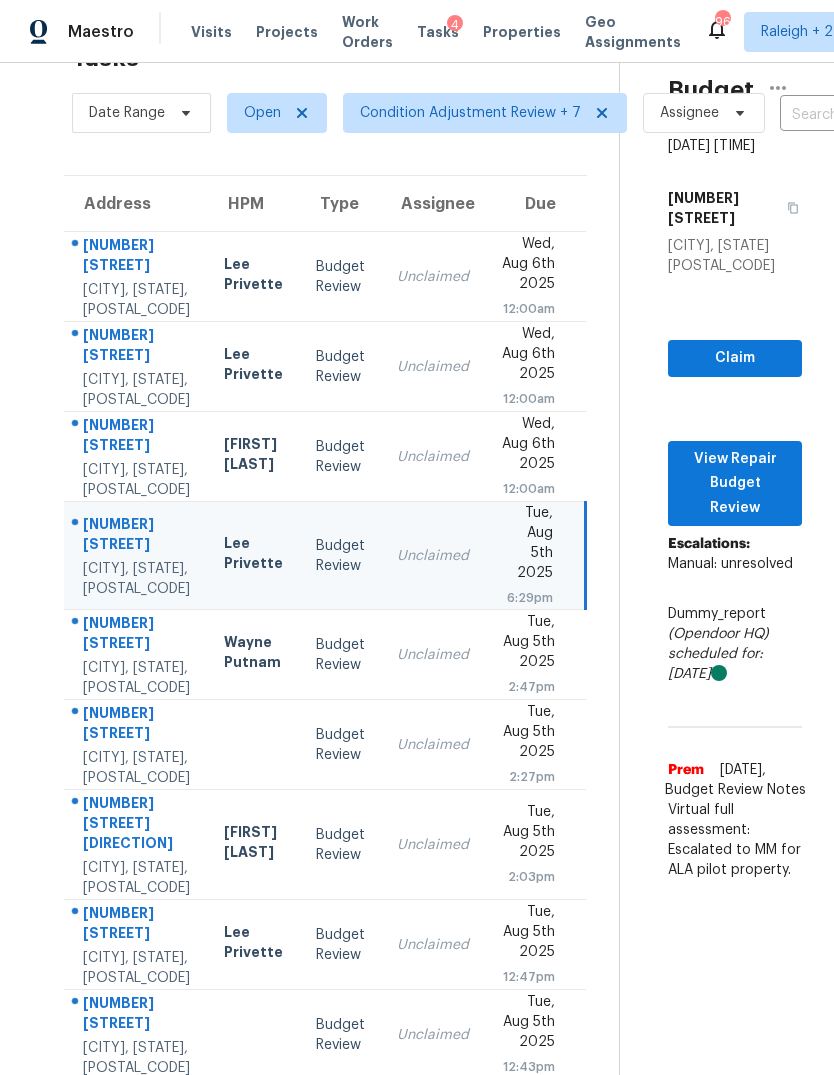 click on "Unclaimed" at bounding box center (433, 457) 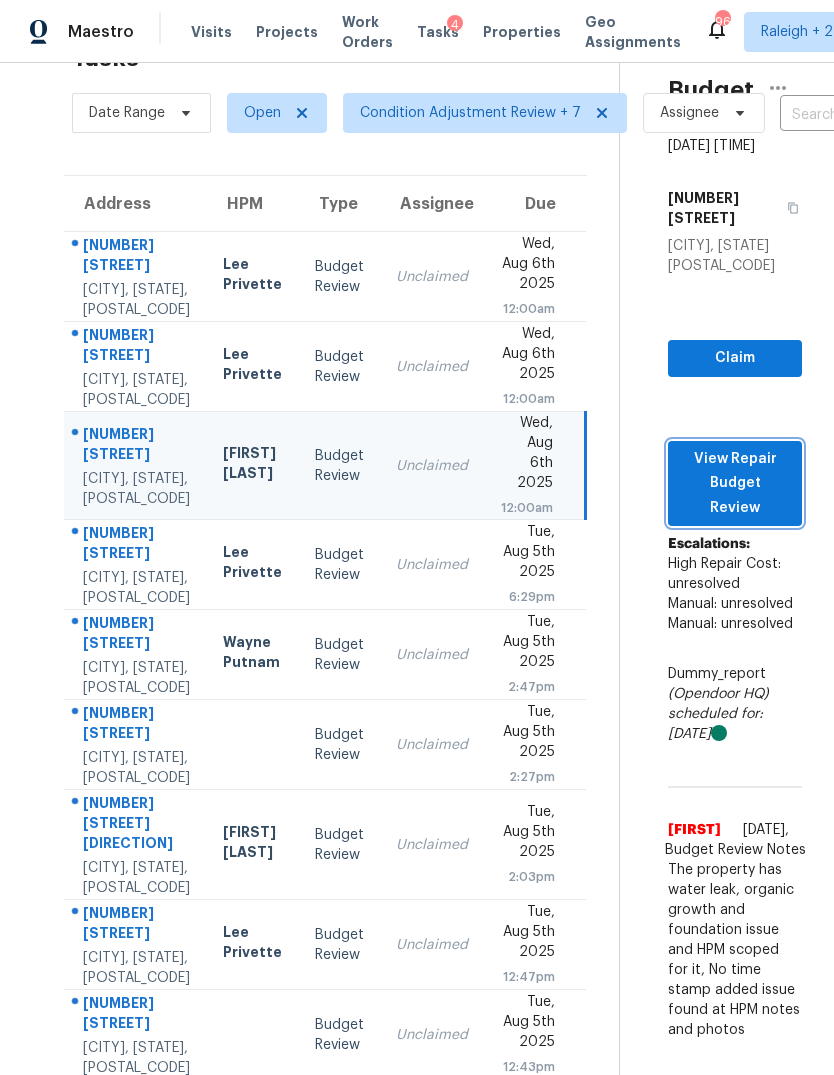 click on "View Repair Budget Review" at bounding box center (735, 484) 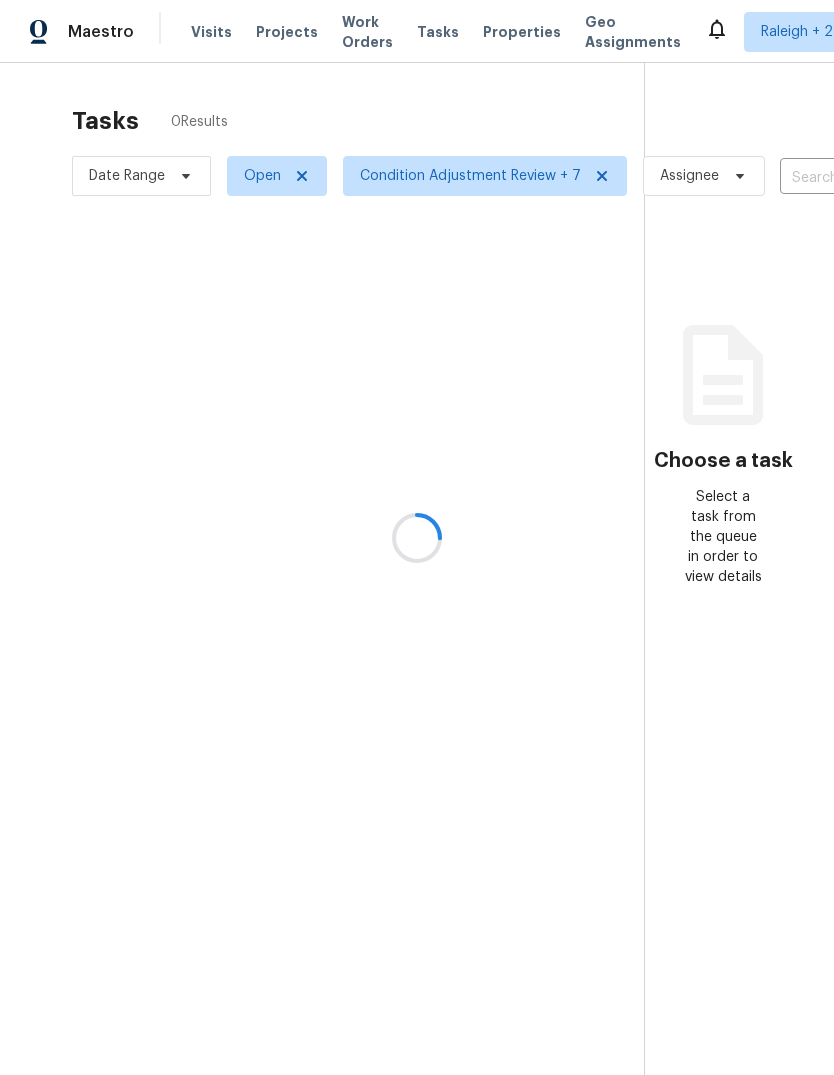 scroll, scrollTop: 0, scrollLeft: 0, axis: both 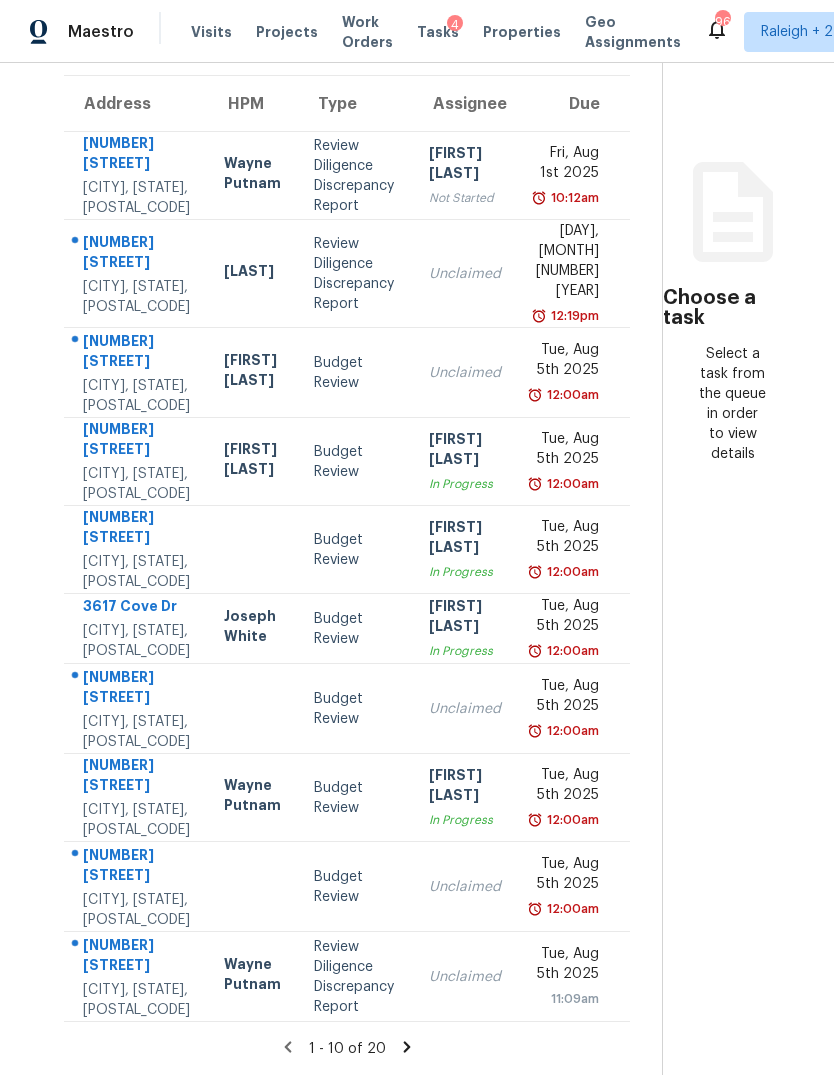 click 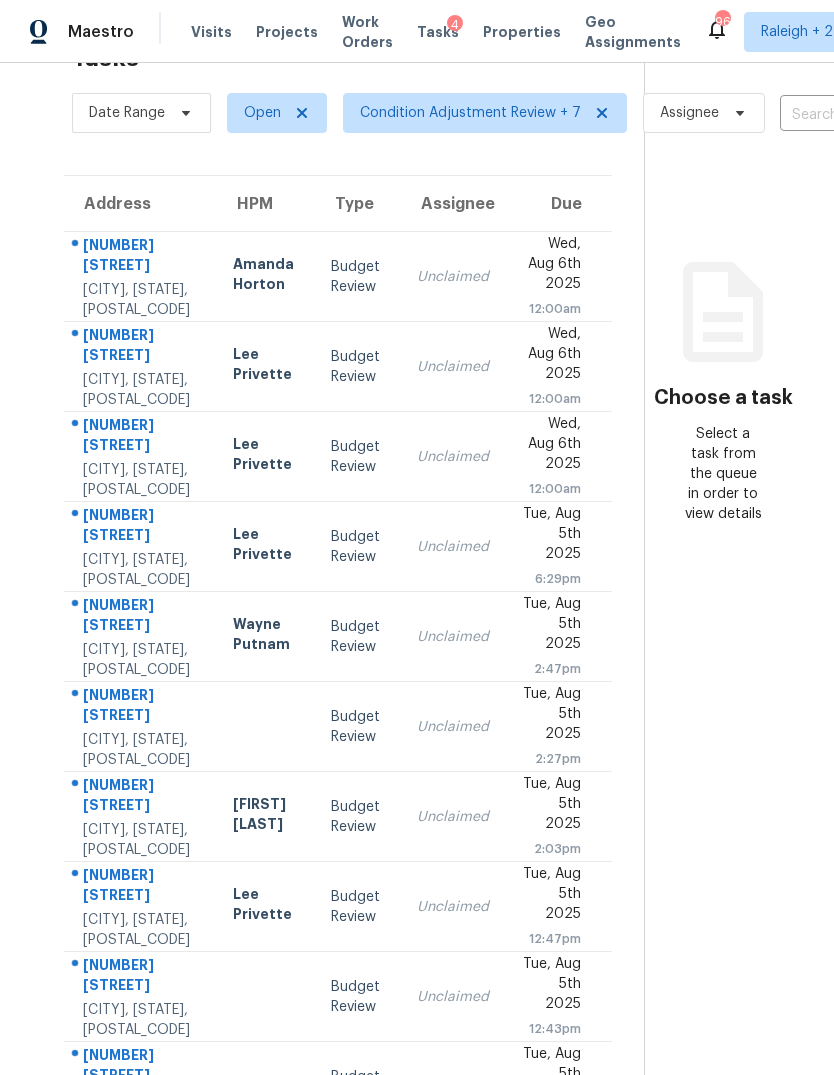 click on "Unclaimed" at bounding box center (453, 367) 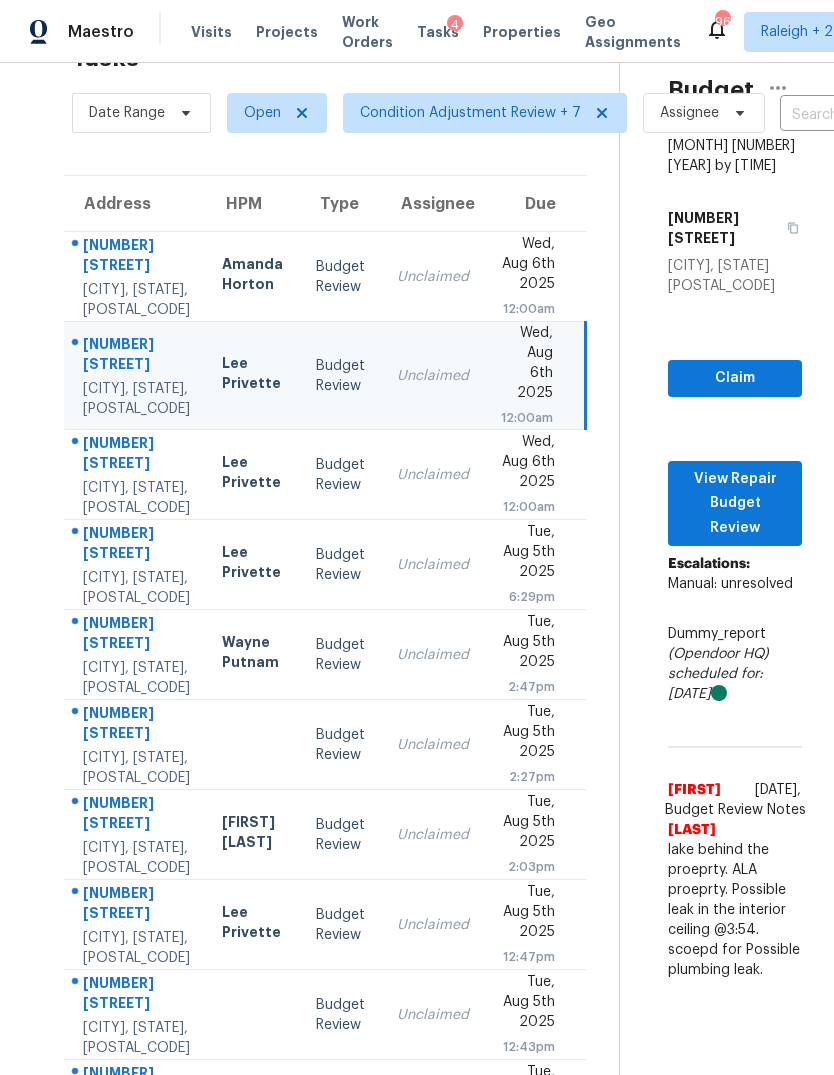 click on "Unclaimed" at bounding box center (433, 655) 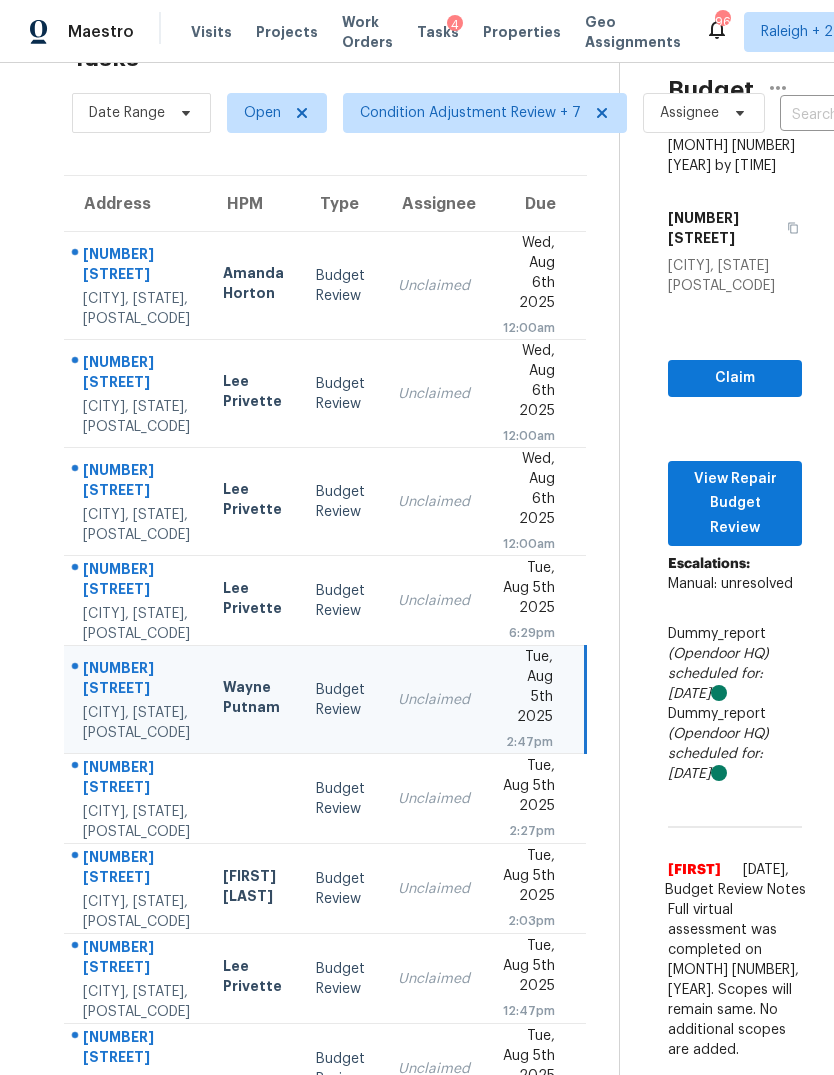 click on "Unclaimed" at bounding box center [434, 889] 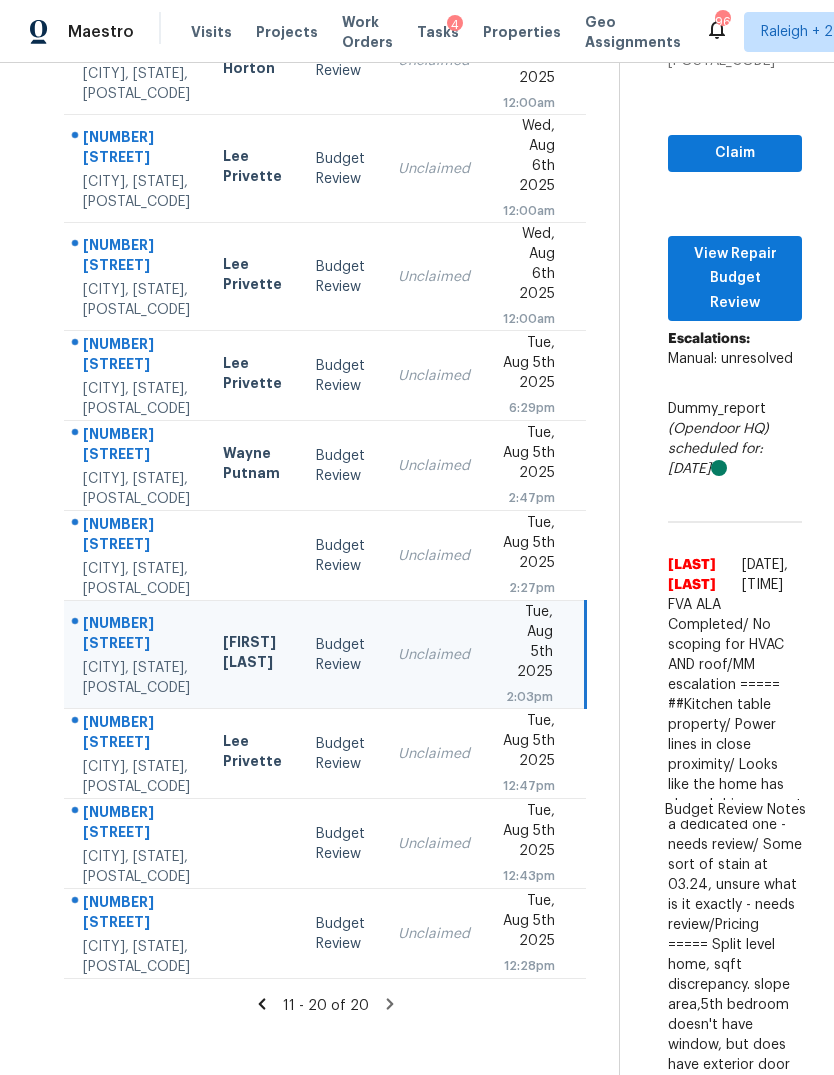 scroll, scrollTop: 286, scrollLeft: 0, axis: vertical 